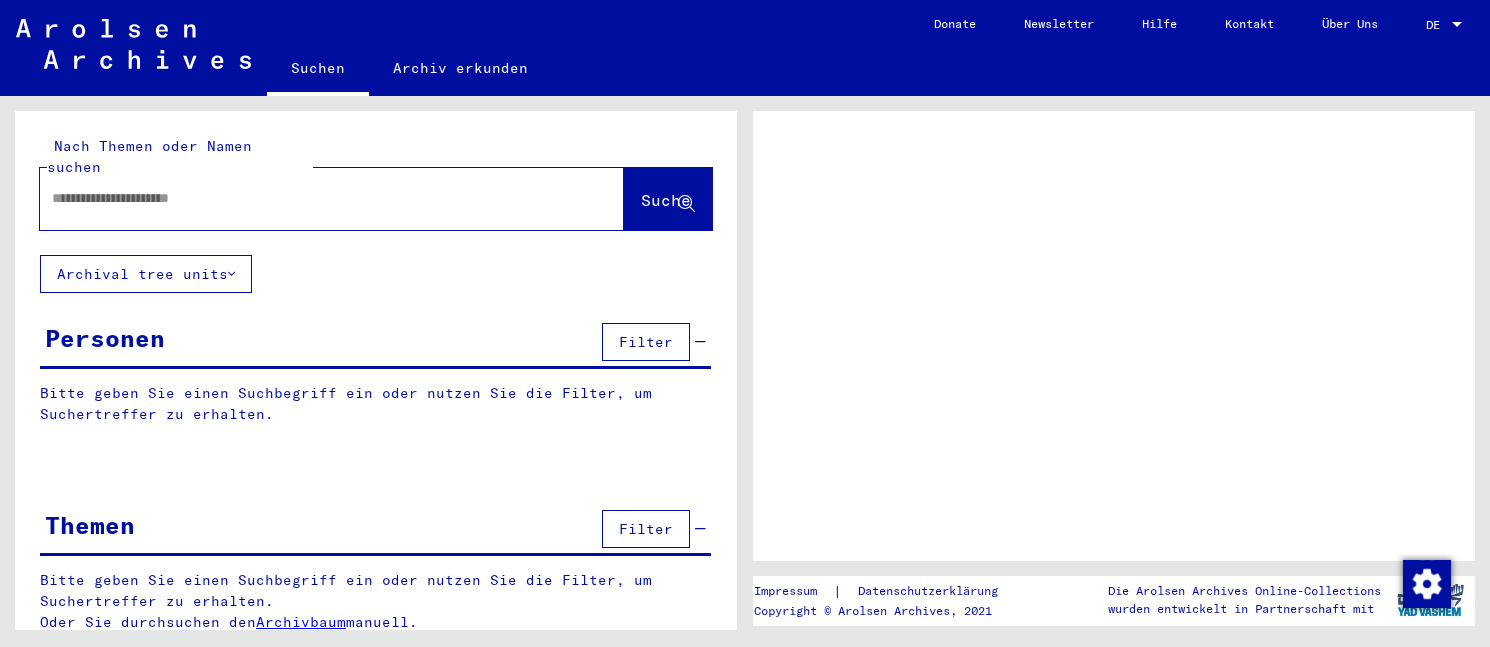 scroll, scrollTop: 0, scrollLeft: 0, axis: both 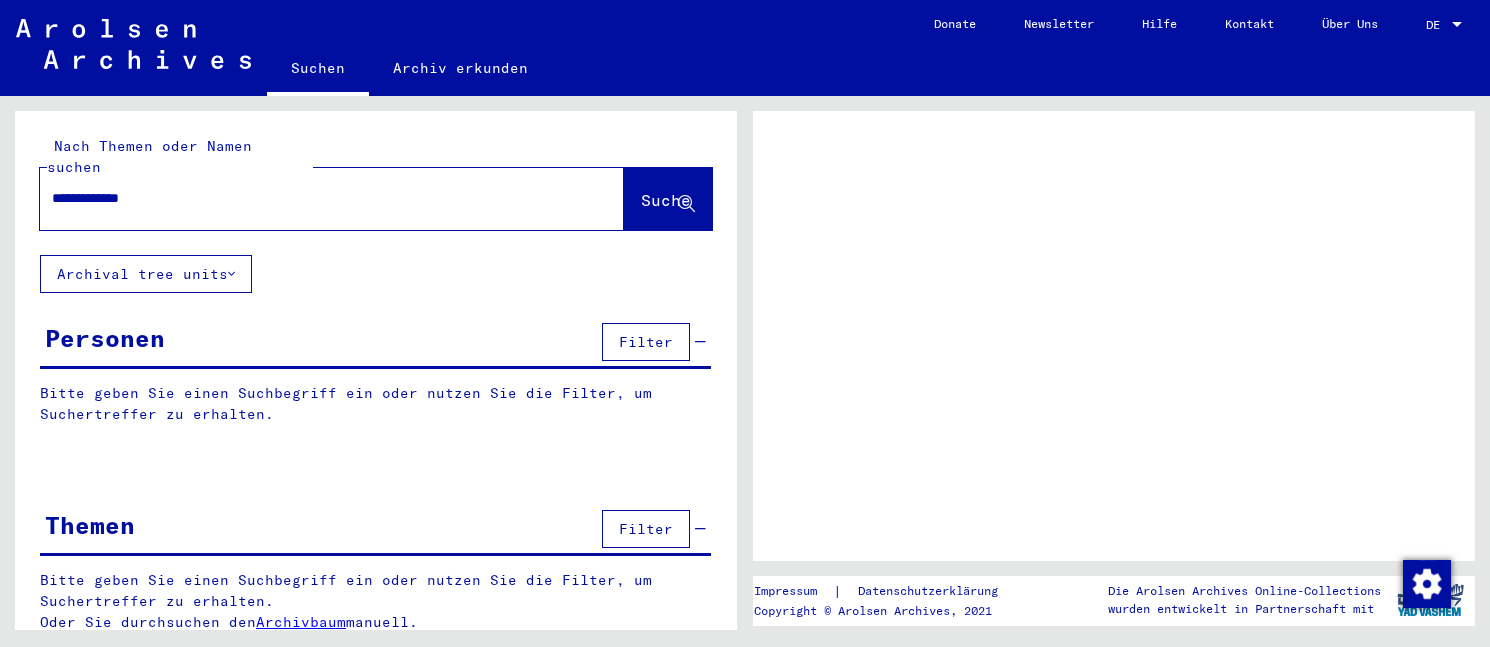 type on "**********" 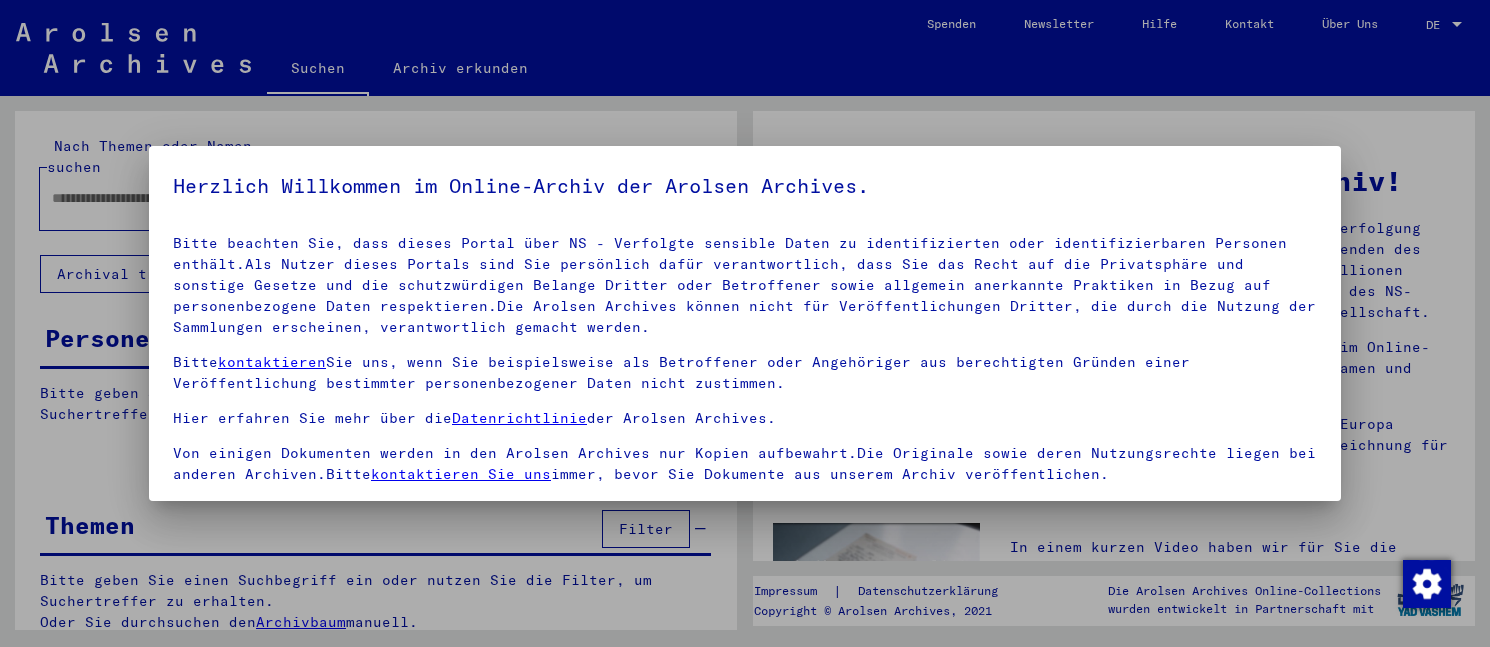scroll, scrollTop: 59, scrollLeft: 0, axis: vertical 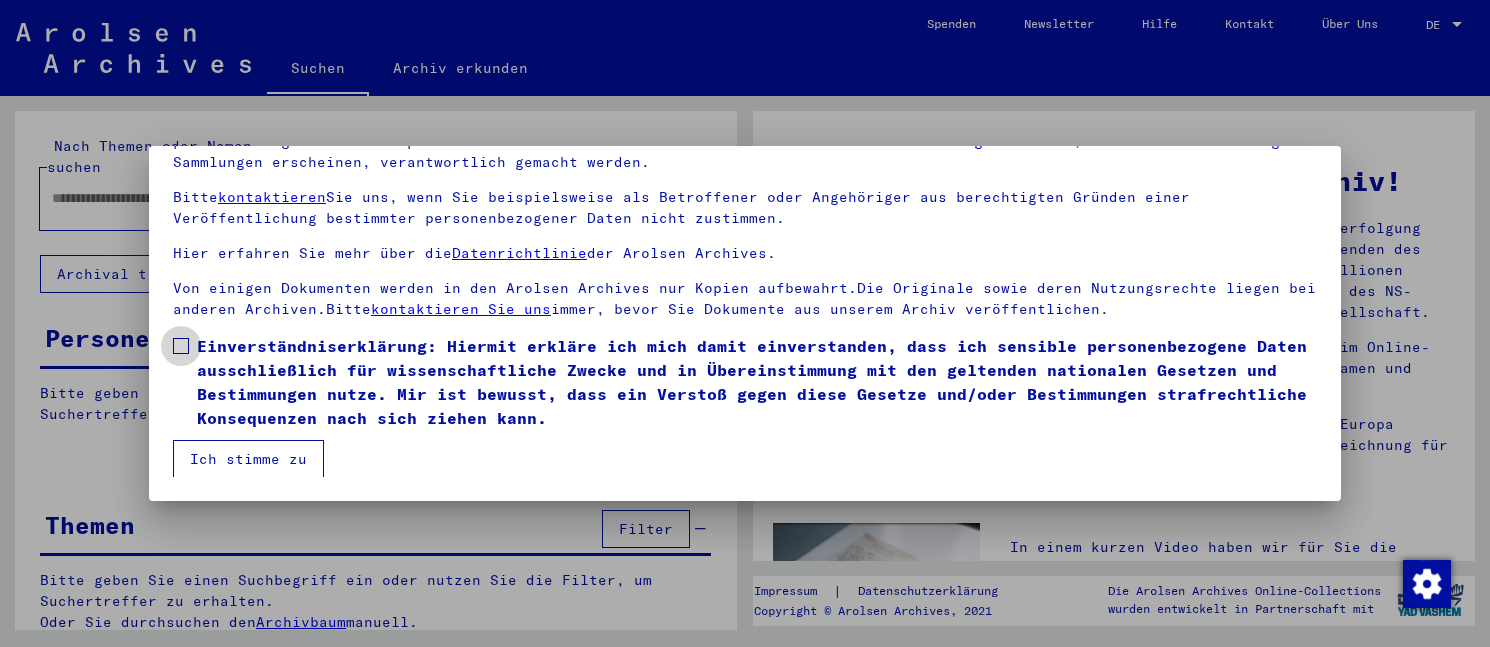 click on "Einverständniserklärung: Hiermit erkläre ich mich damit einverstanden, dass ich sensible personenbezogene Daten ausschließlich für wissenschaftliche Zwecke und in Übereinstimmung mit den geltenden nationalen Gesetzen und Bestimmungen nutze. Mir ist bewusst, dass ein Verstoß gegen diese Gesetze und/oder Bestimmungen strafrechtliche Konsequenzen nach sich ziehen kann." at bounding box center (757, 382) 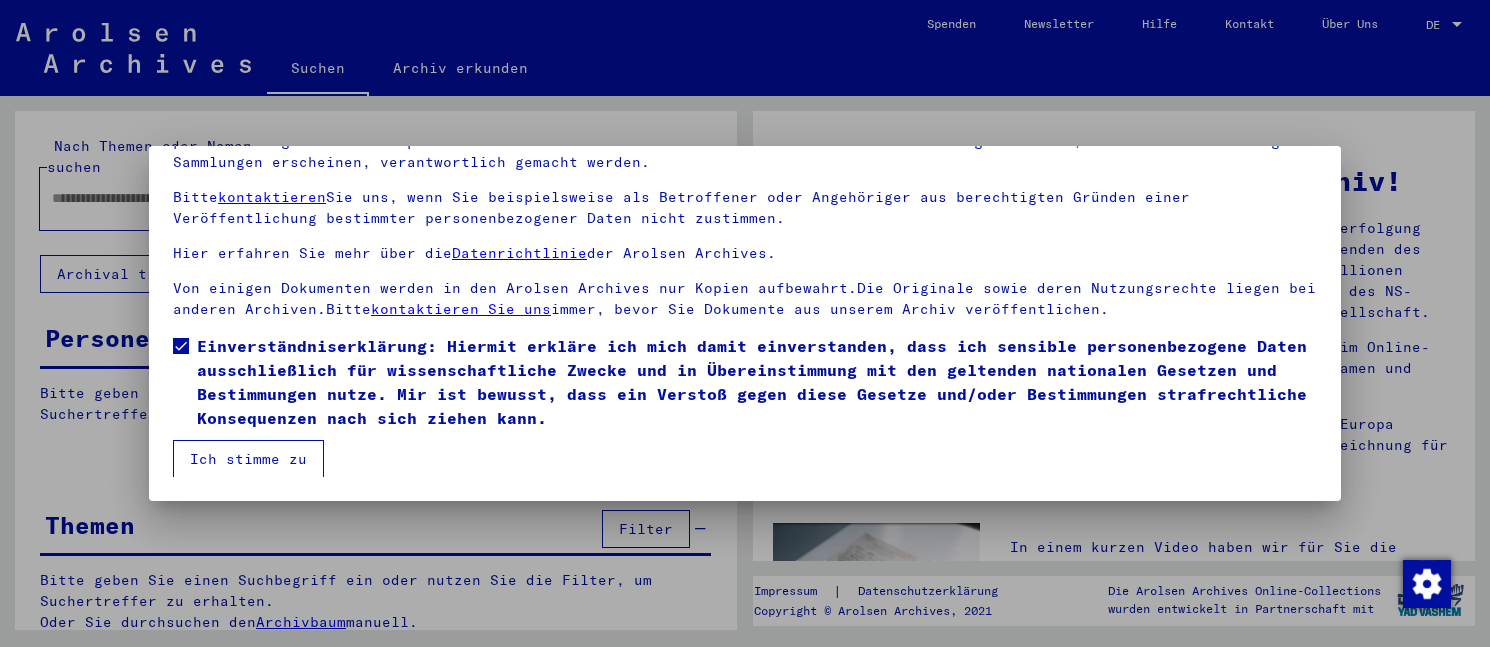 click on "Ich stimme zu" at bounding box center (248, 459) 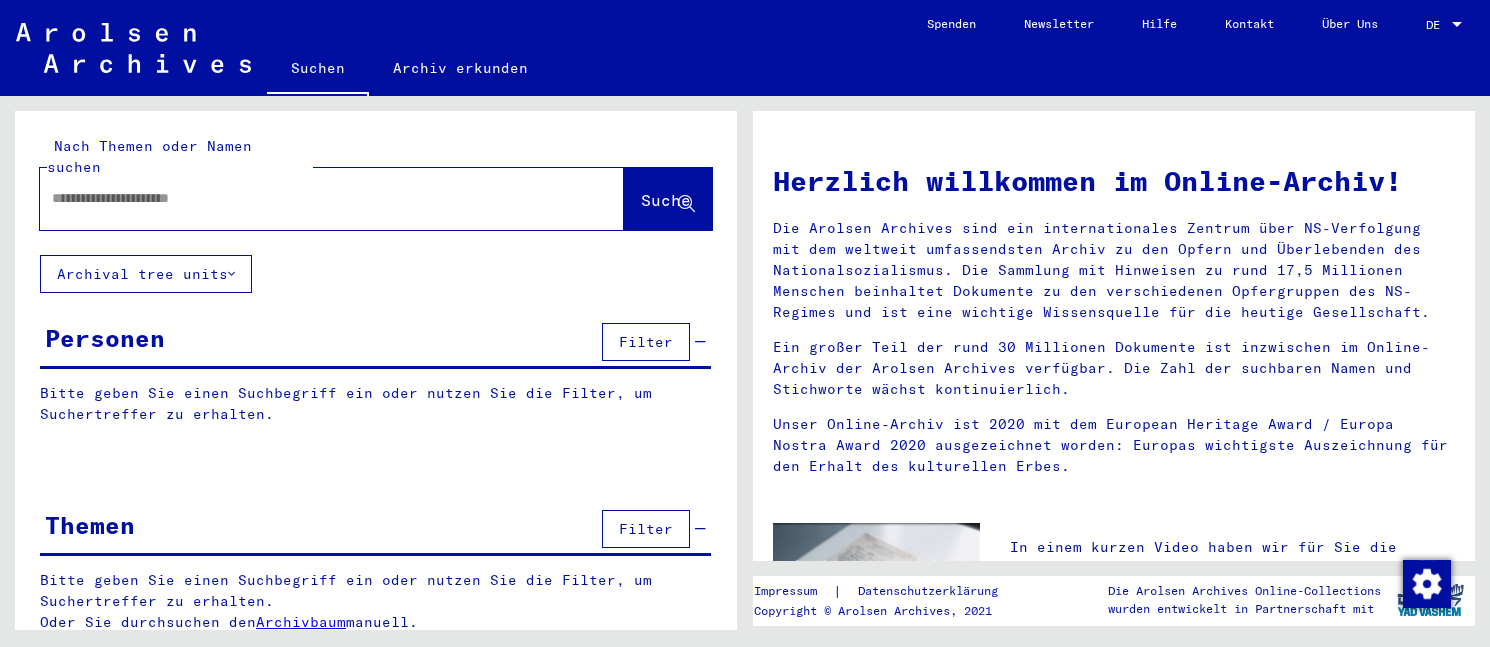 click 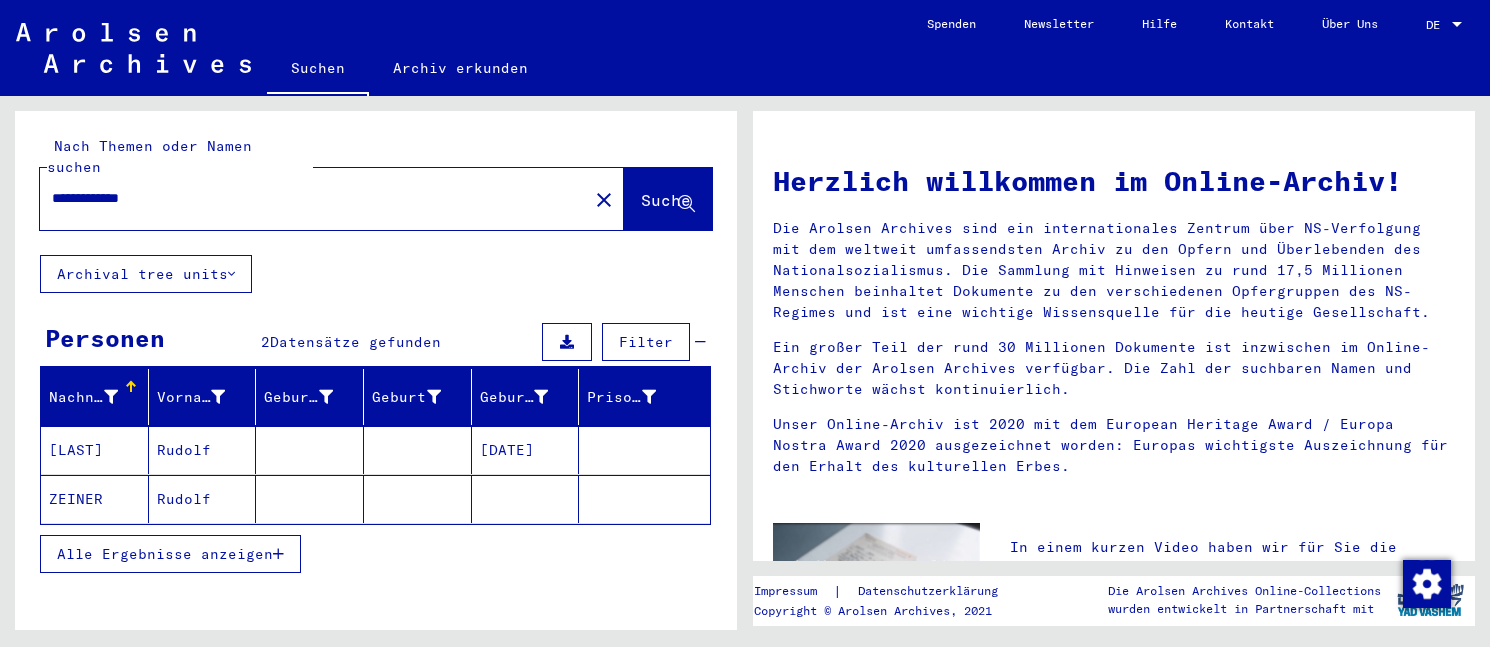 click 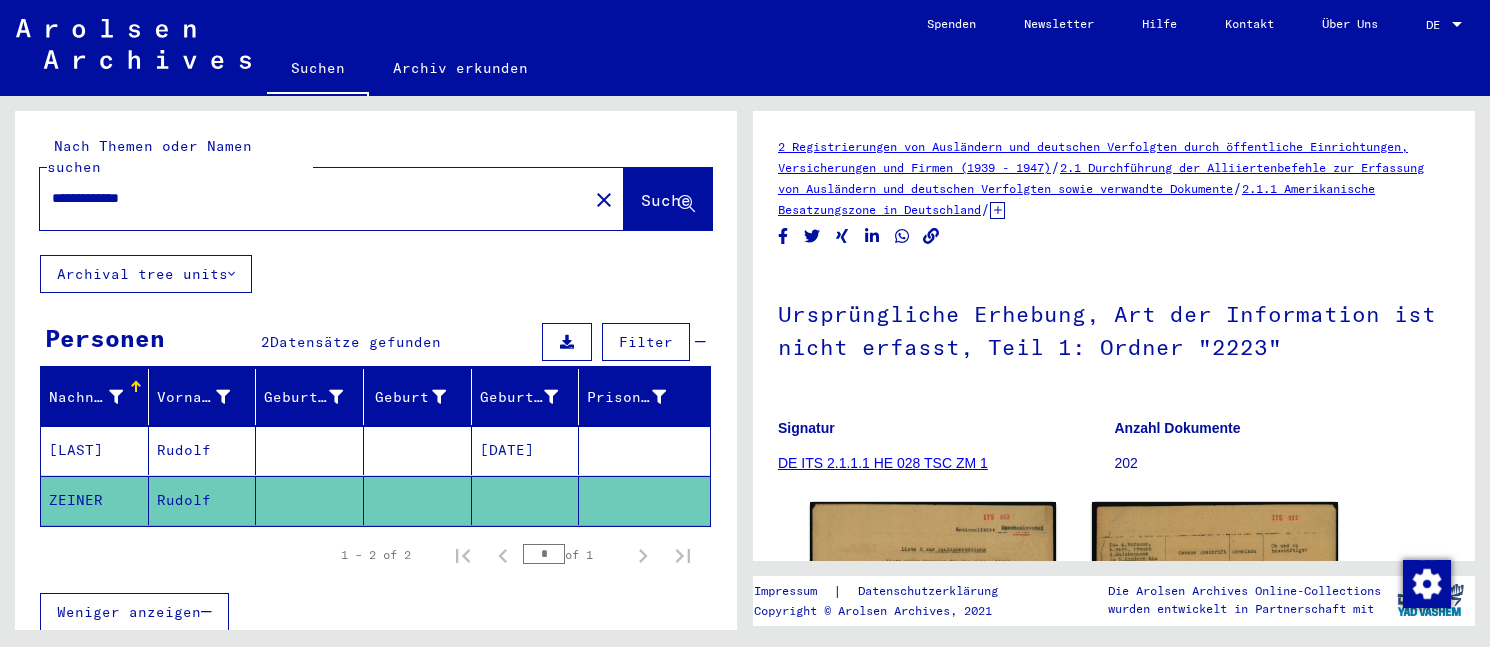 scroll, scrollTop: 0, scrollLeft: 0, axis: both 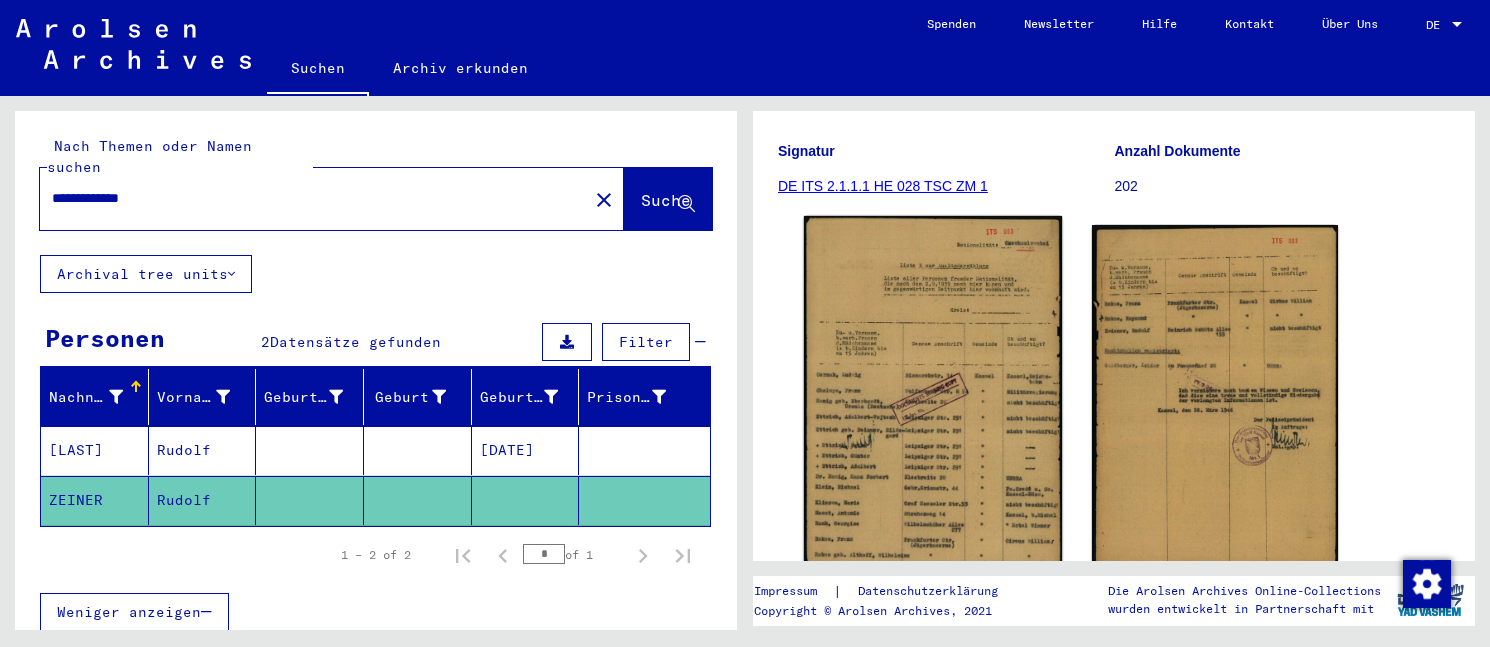 click 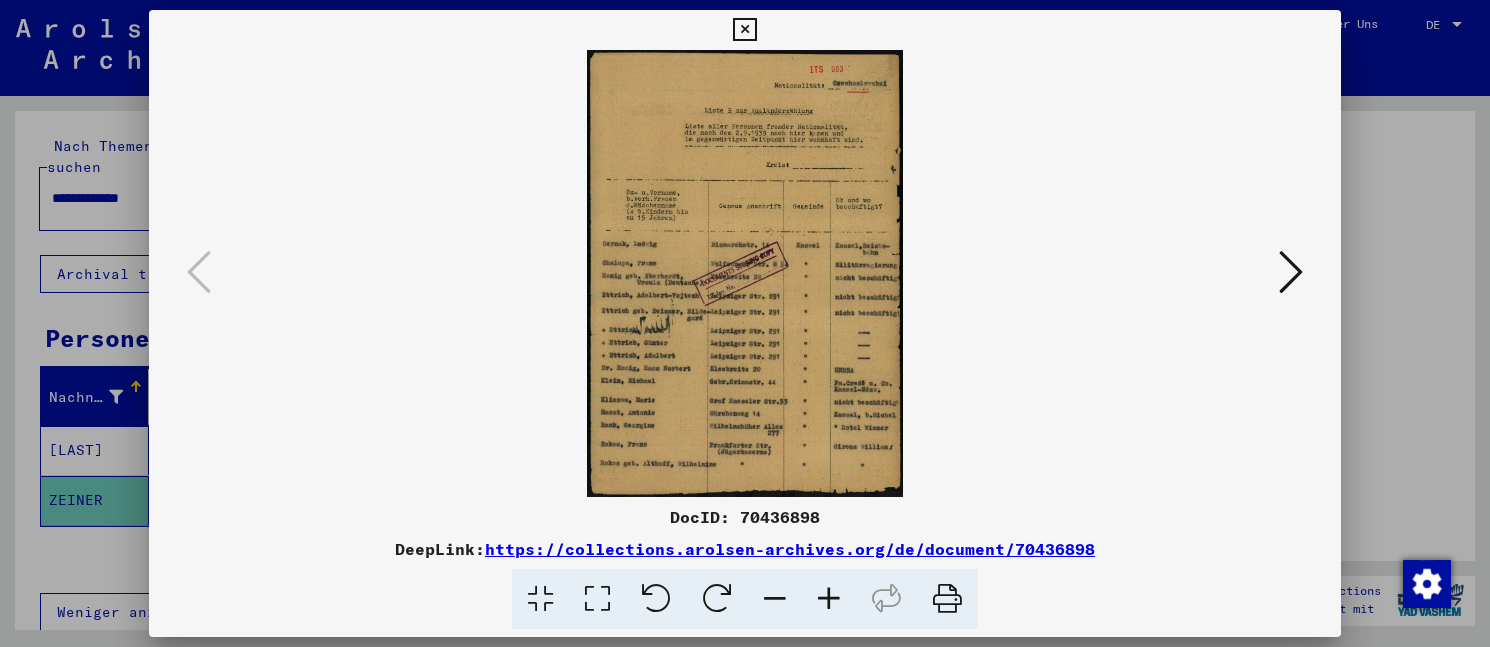 click at bounding box center (829, 599) 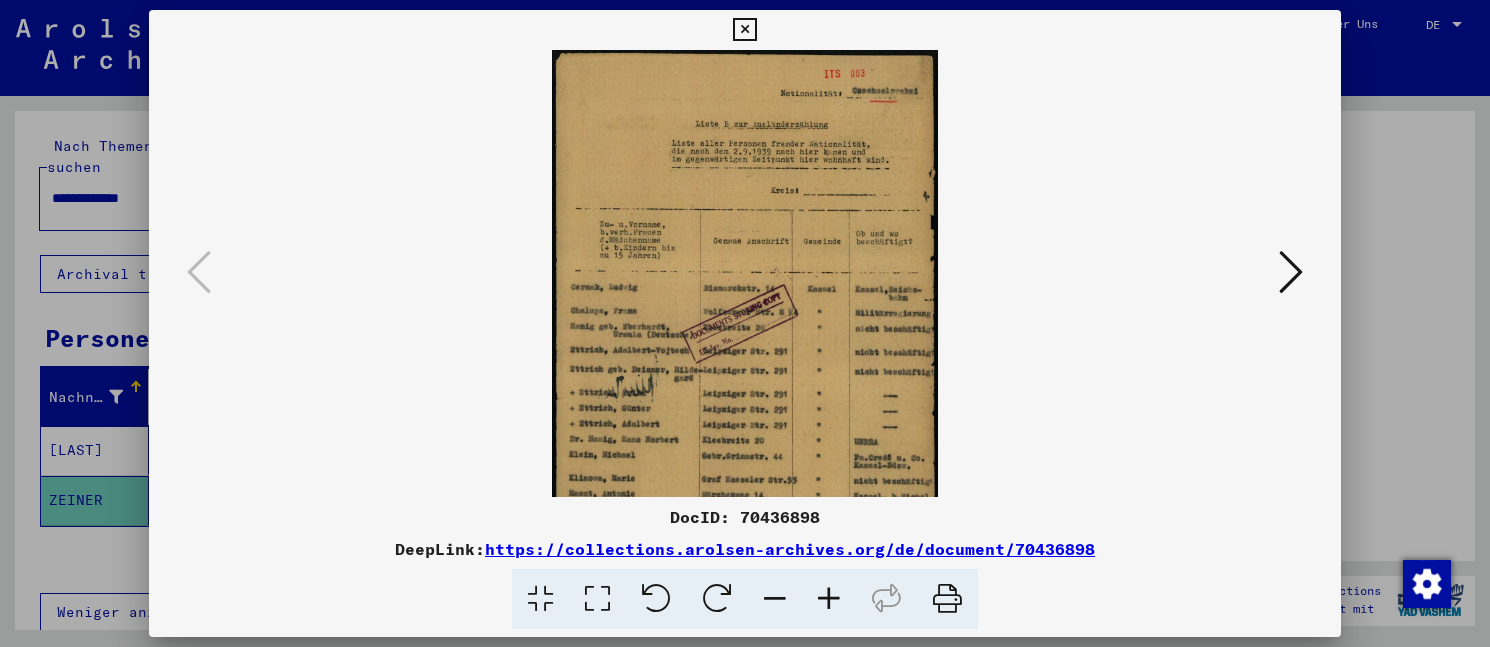 click at bounding box center [829, 599] 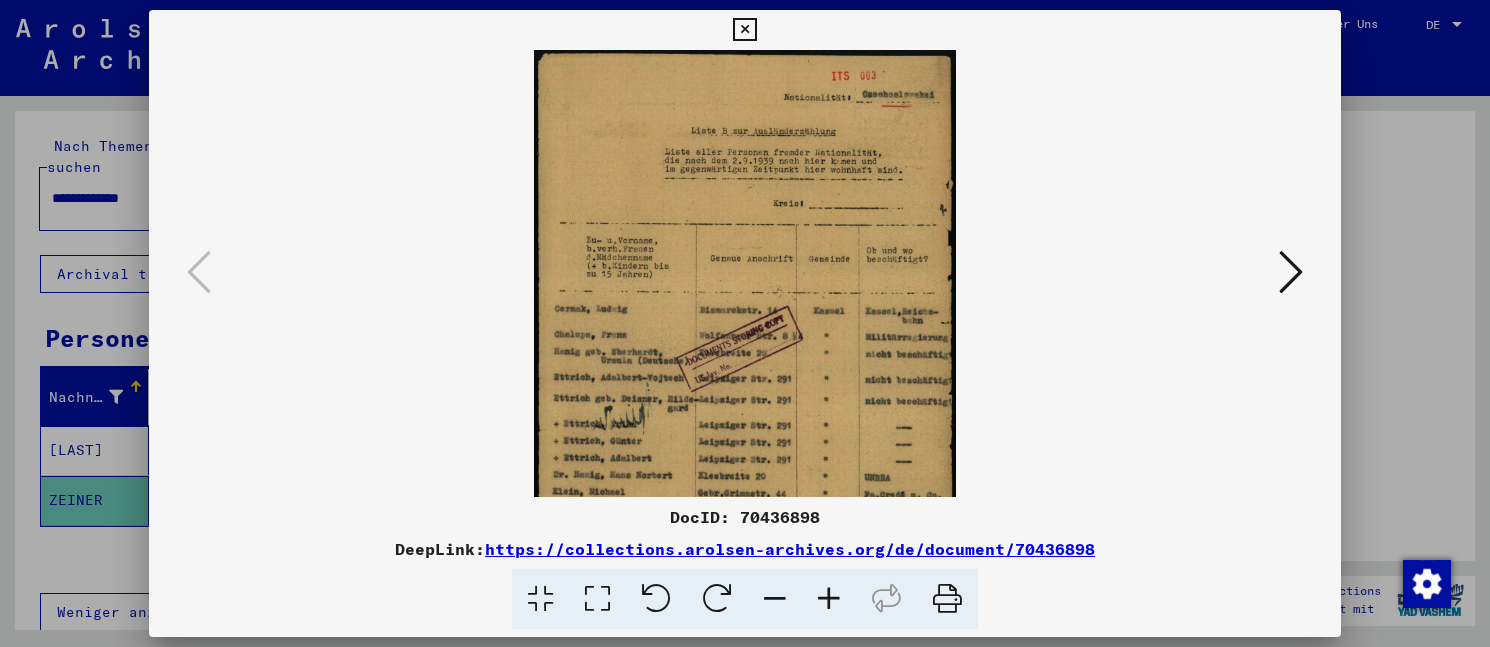 click at bounding box center [829, 599] 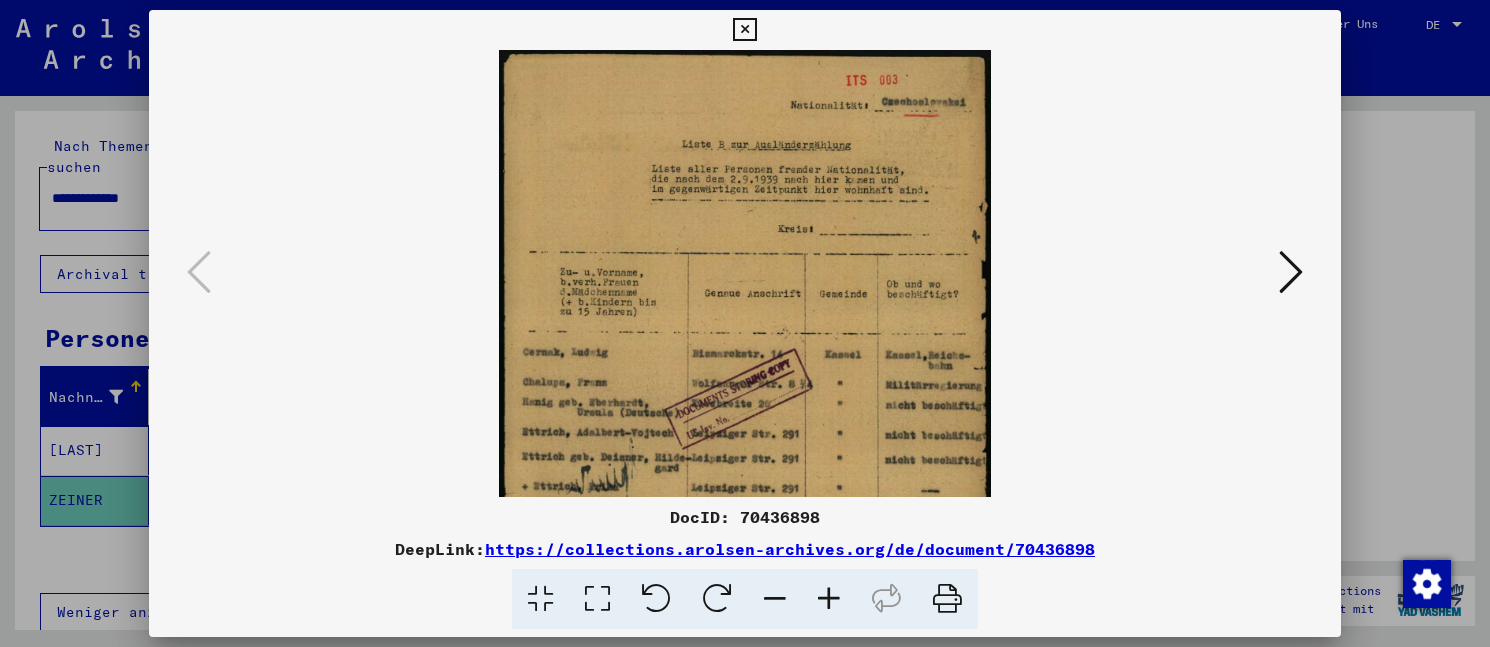 click at bounding box center [829, 599] 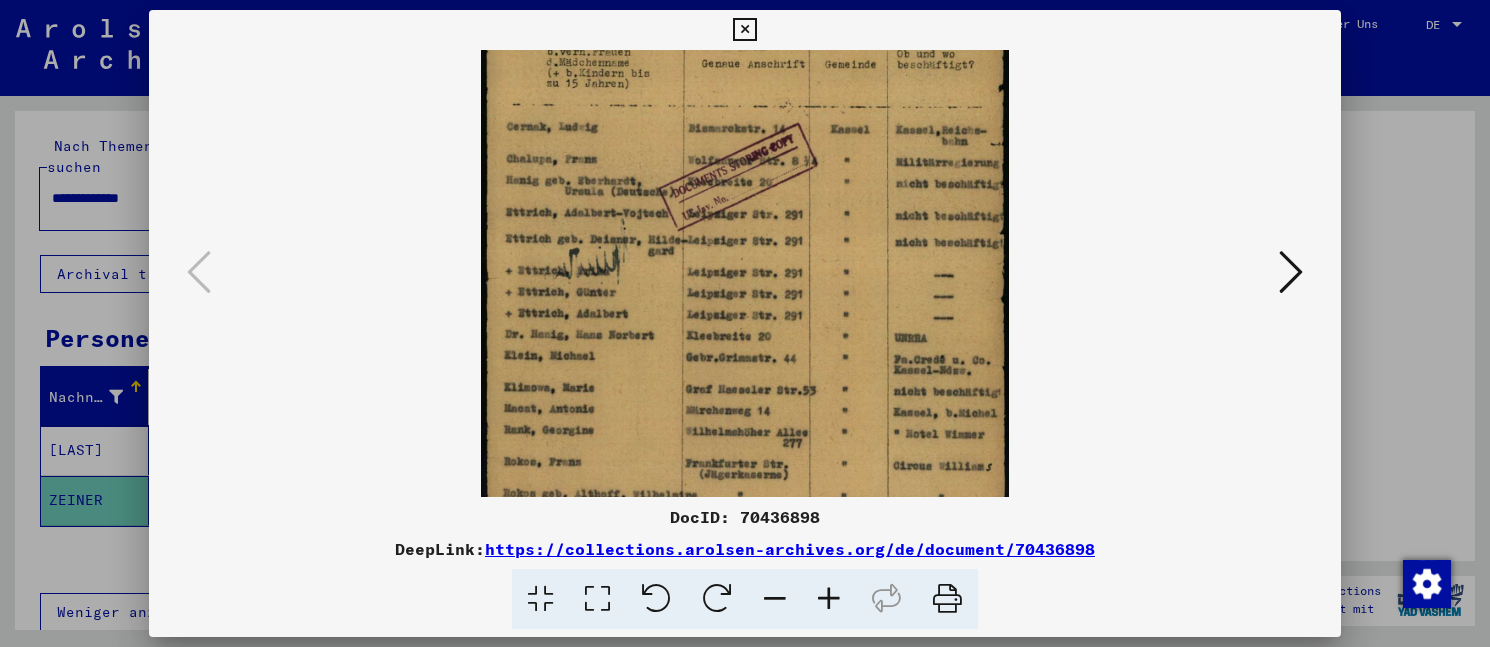 drag, startPoint x: 729, startPoint y: 356, endPoint x: 728, endPoint y: 104, distance: 252.00198 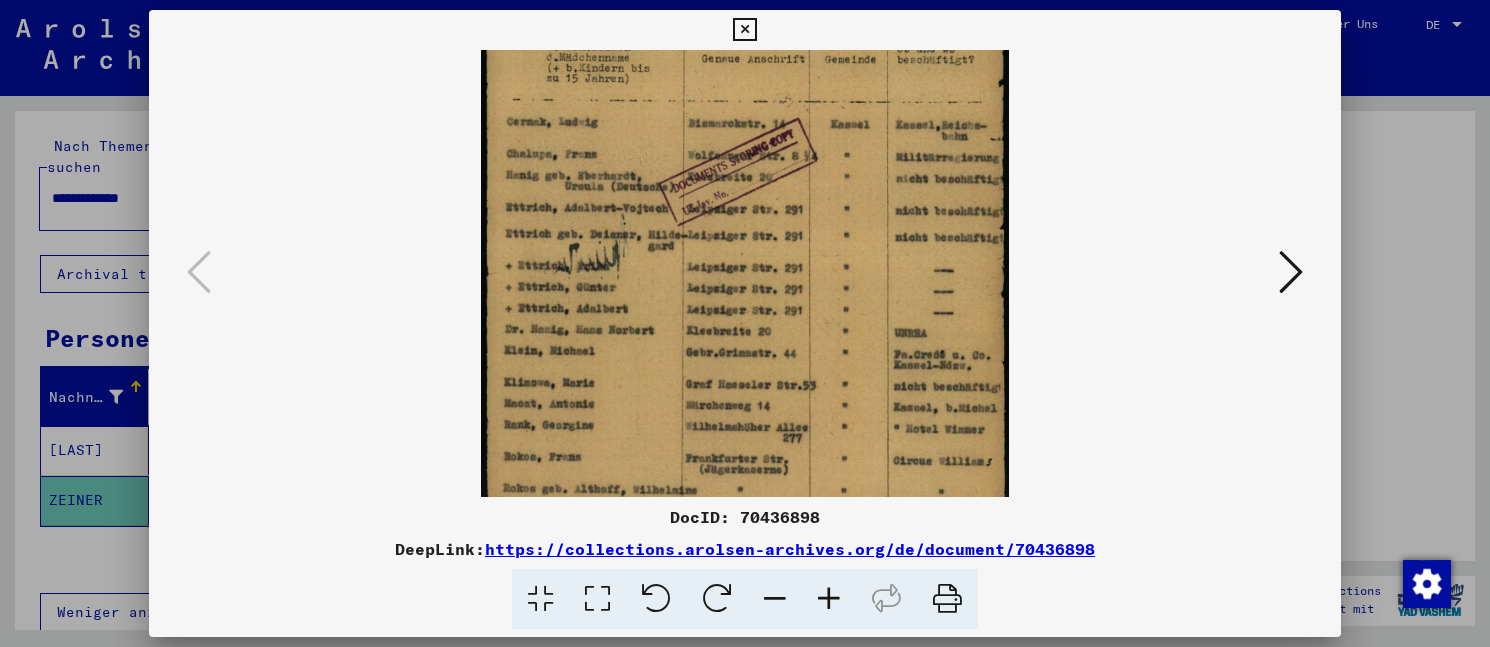 scroll, scrollTop: 300, scrollLeft: 0, axis: vertical 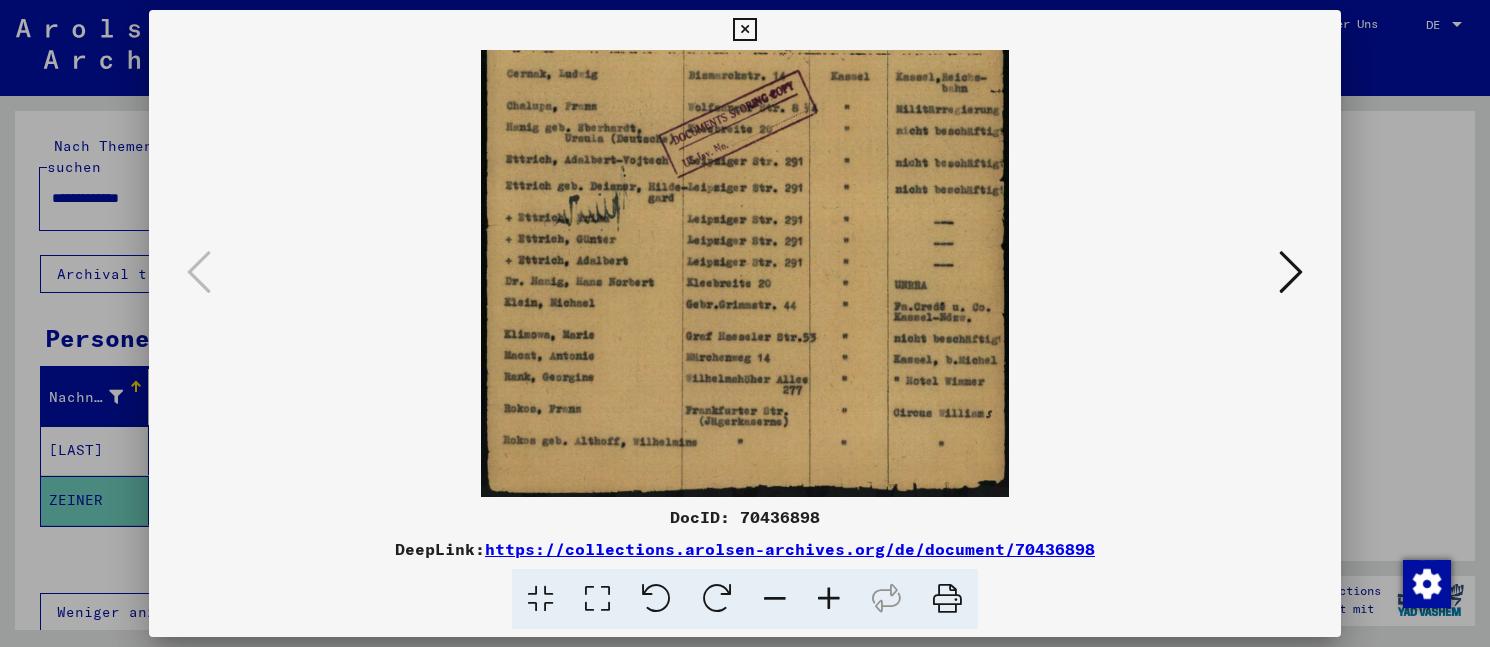 drag, startPoint x: 606, startPoint y: 377, endPoint x: 606, endPoint y: 232, distance: 145 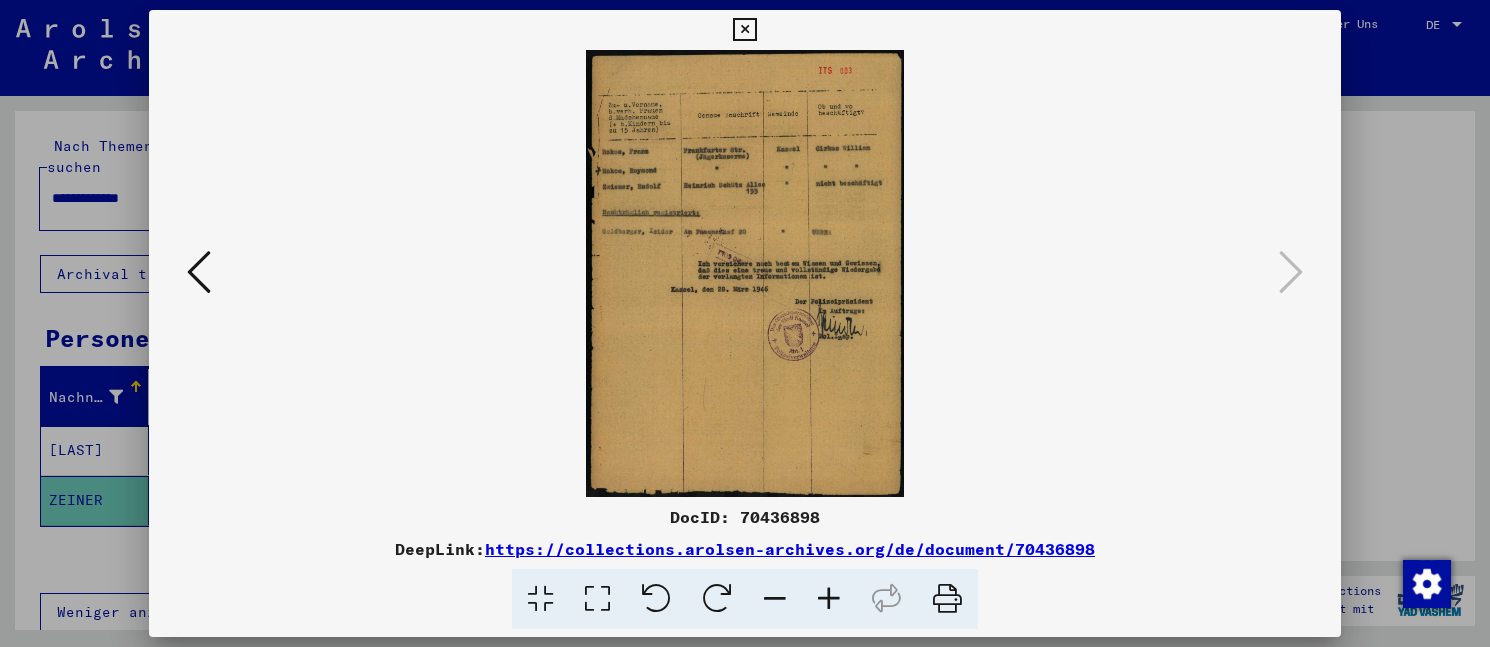 scroll, scrollTop: 0, scrollLeft: 0, axis: both 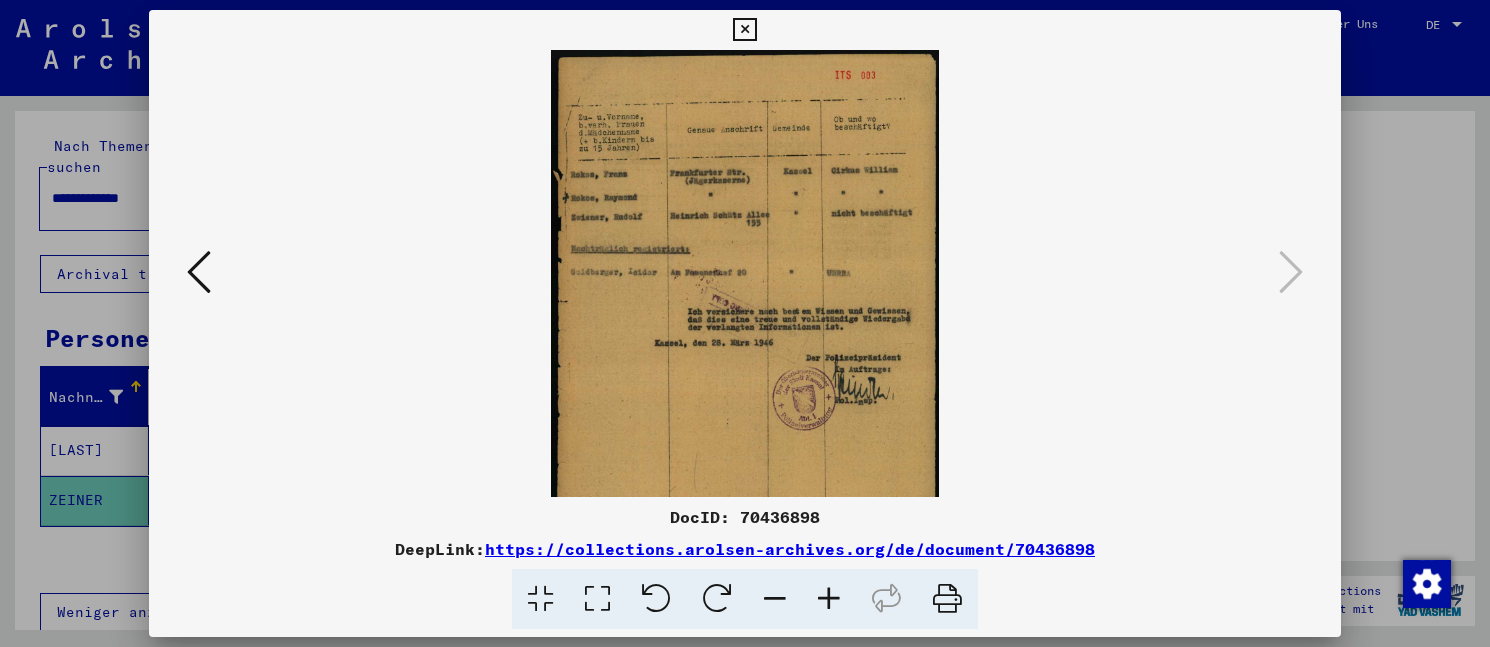 click at bounding box center [829, 599] 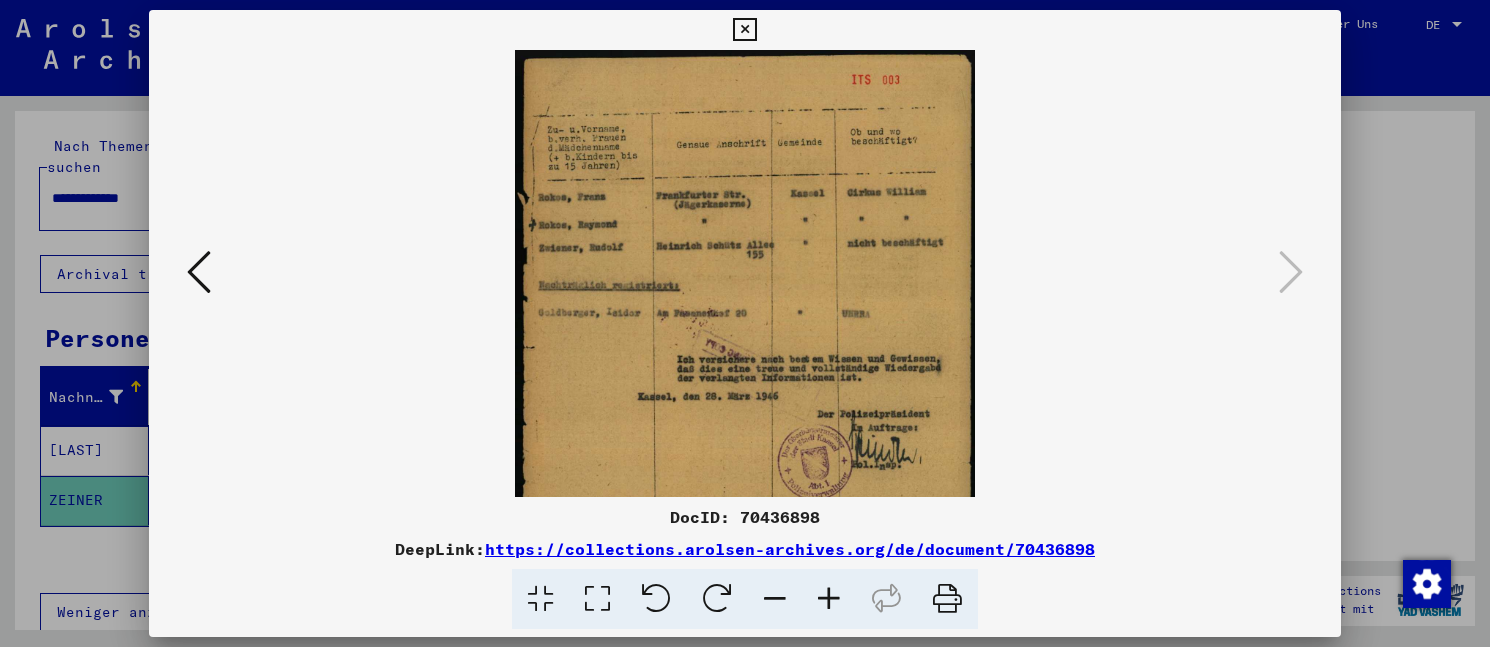 click at bounding box center [829, 599] 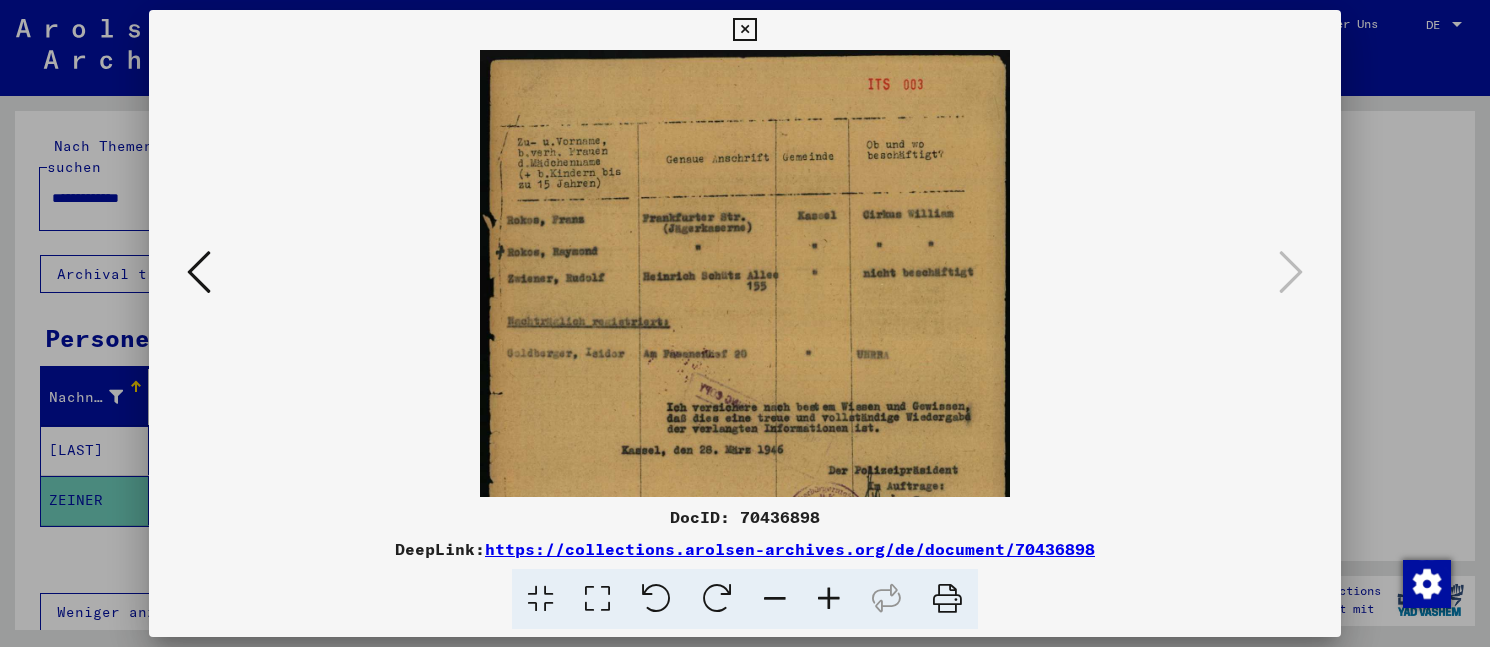 click at bounding box center [829, 599] 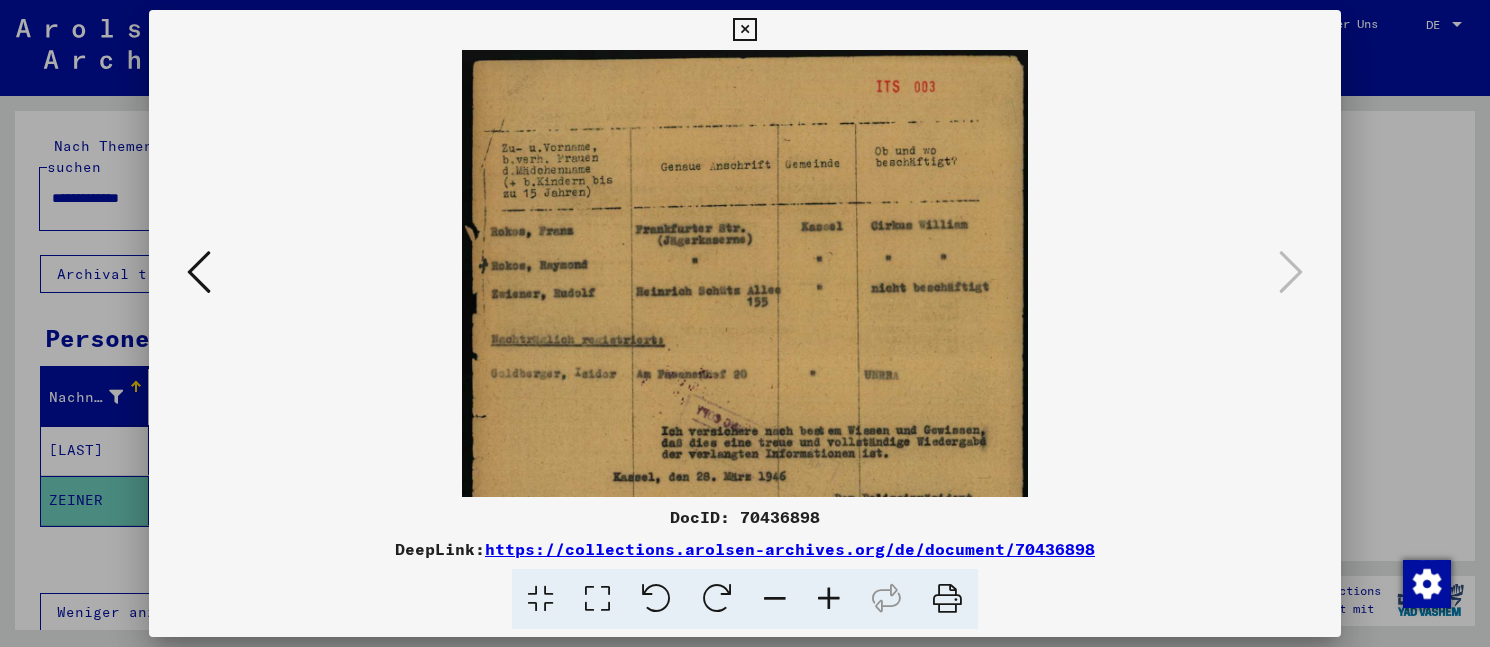 click at bounding box center (829, 599) 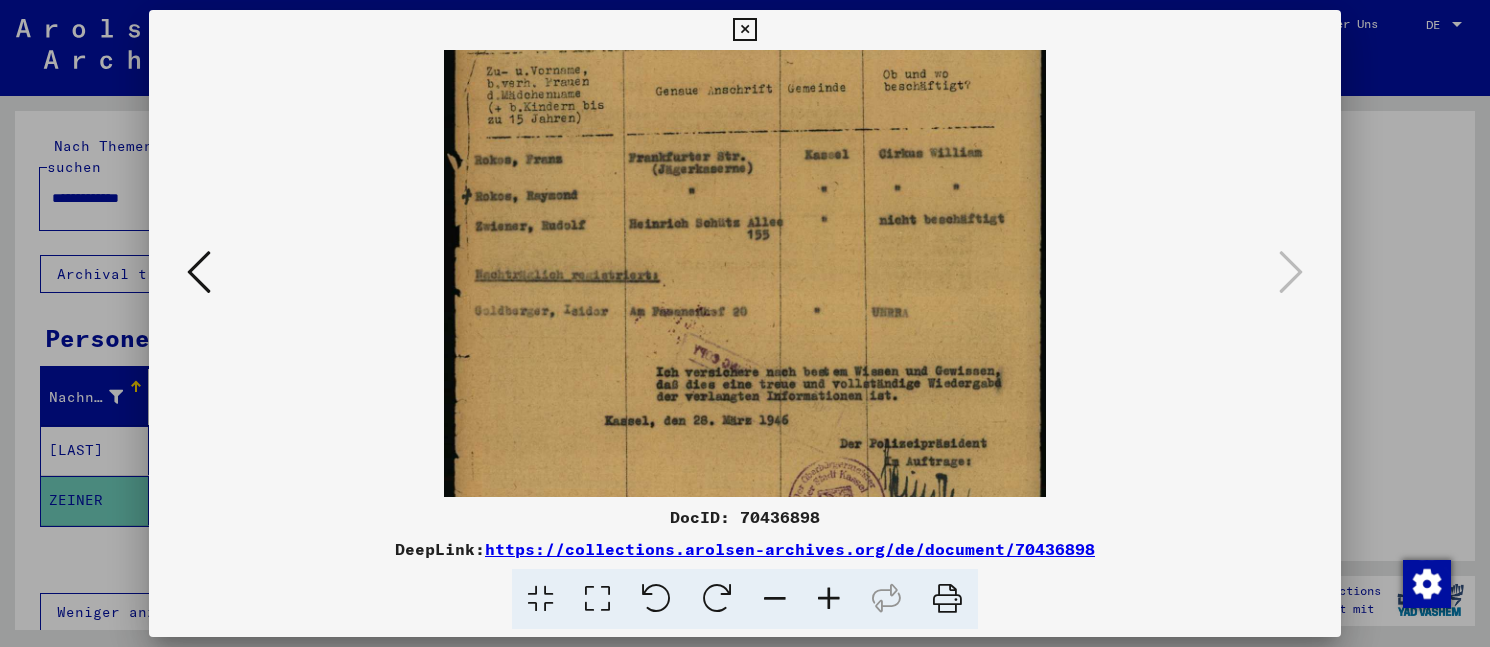 scroll, scrollTop: 130, scrollLeft: 0, axis: vertical 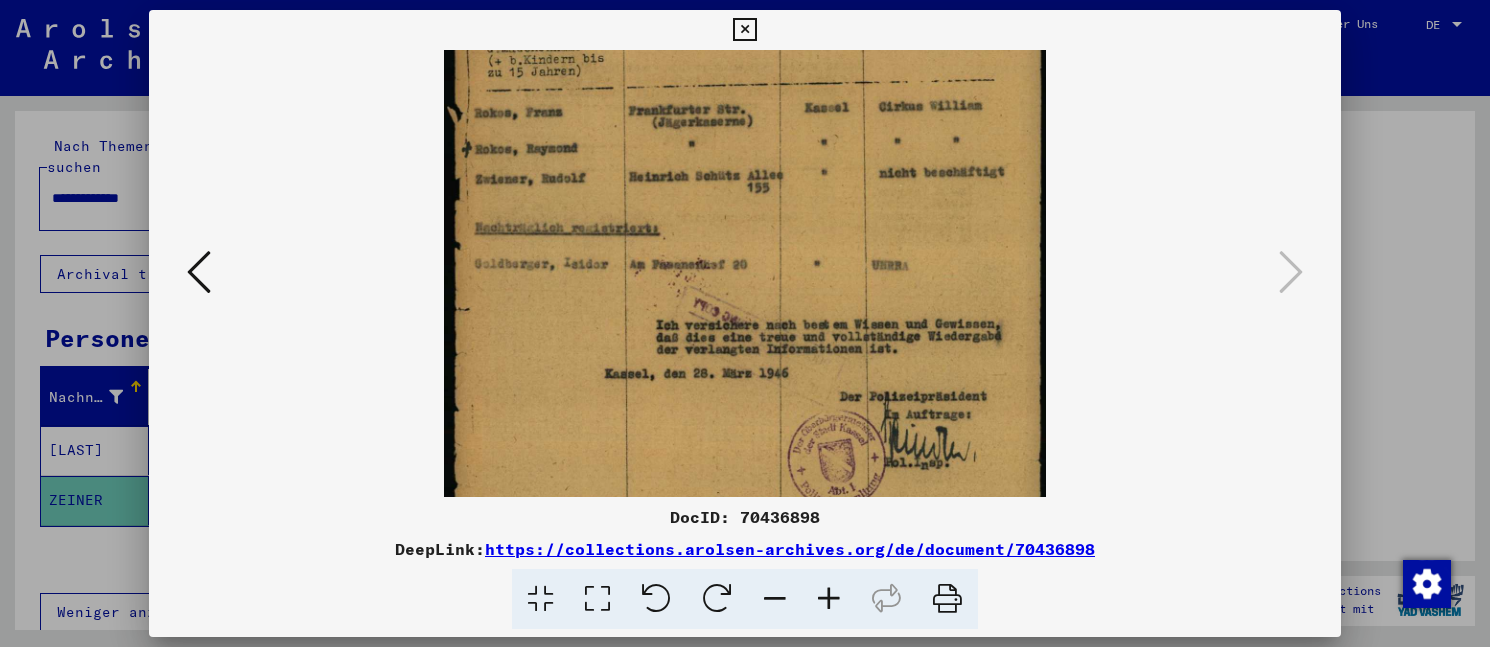drag, startPoint x: 810, startPoint y: 324, endPoint x: 817, endPoint y: 194, distance: 130.18832 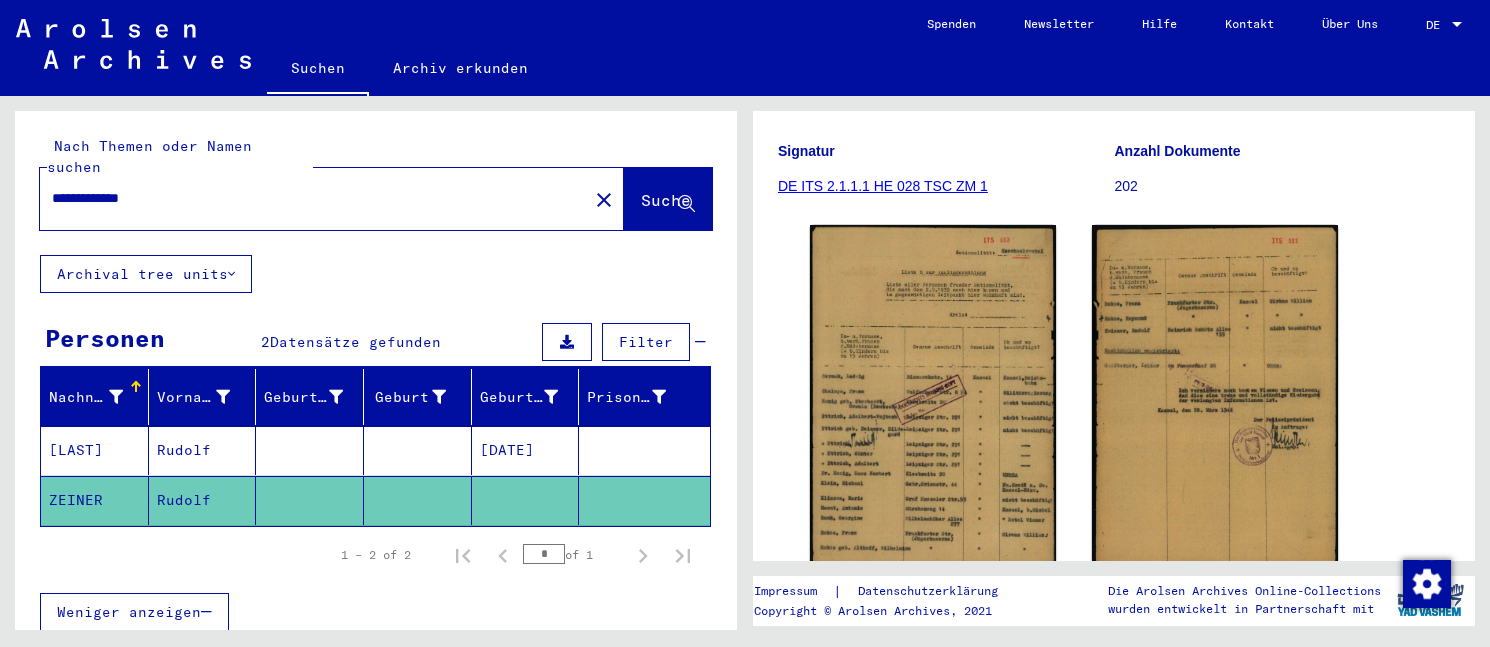 click on "**********" at bounding box center [314, 198] 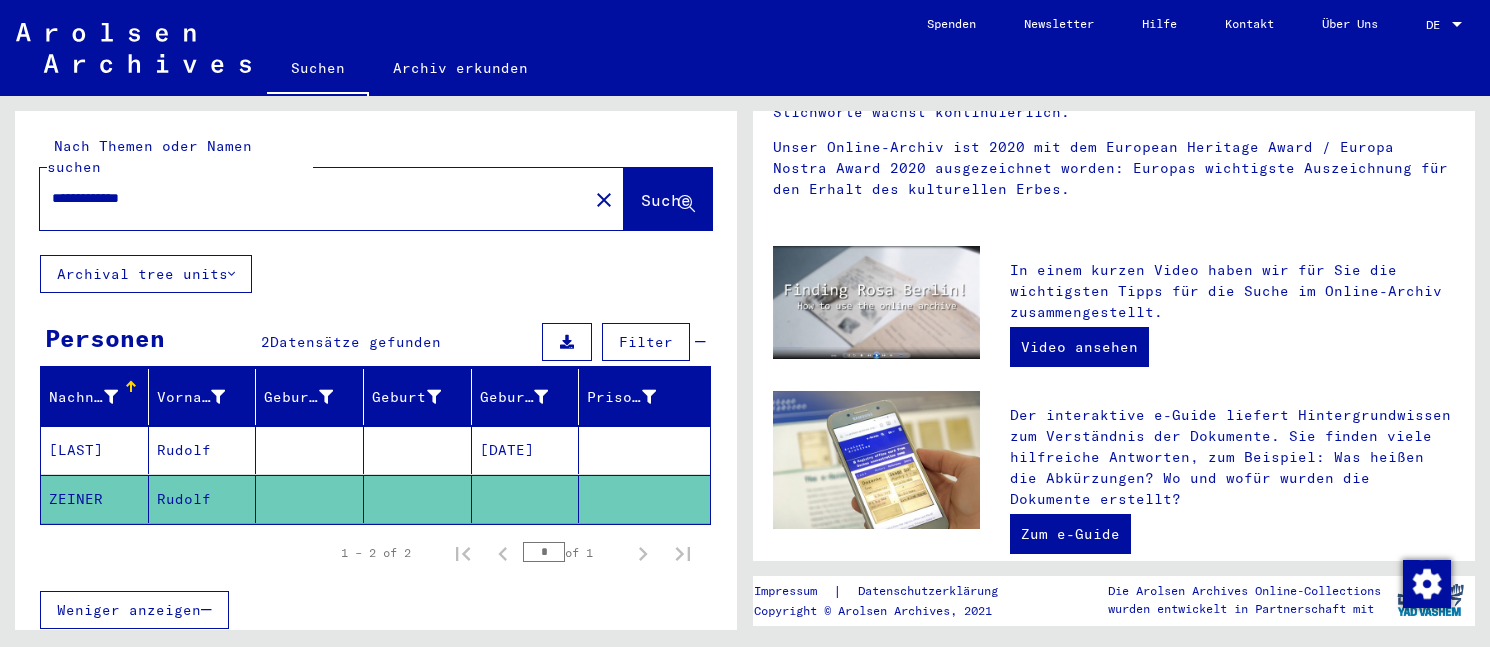 scroll, scrollTop: 0, scrollLeft: 0, axis: both 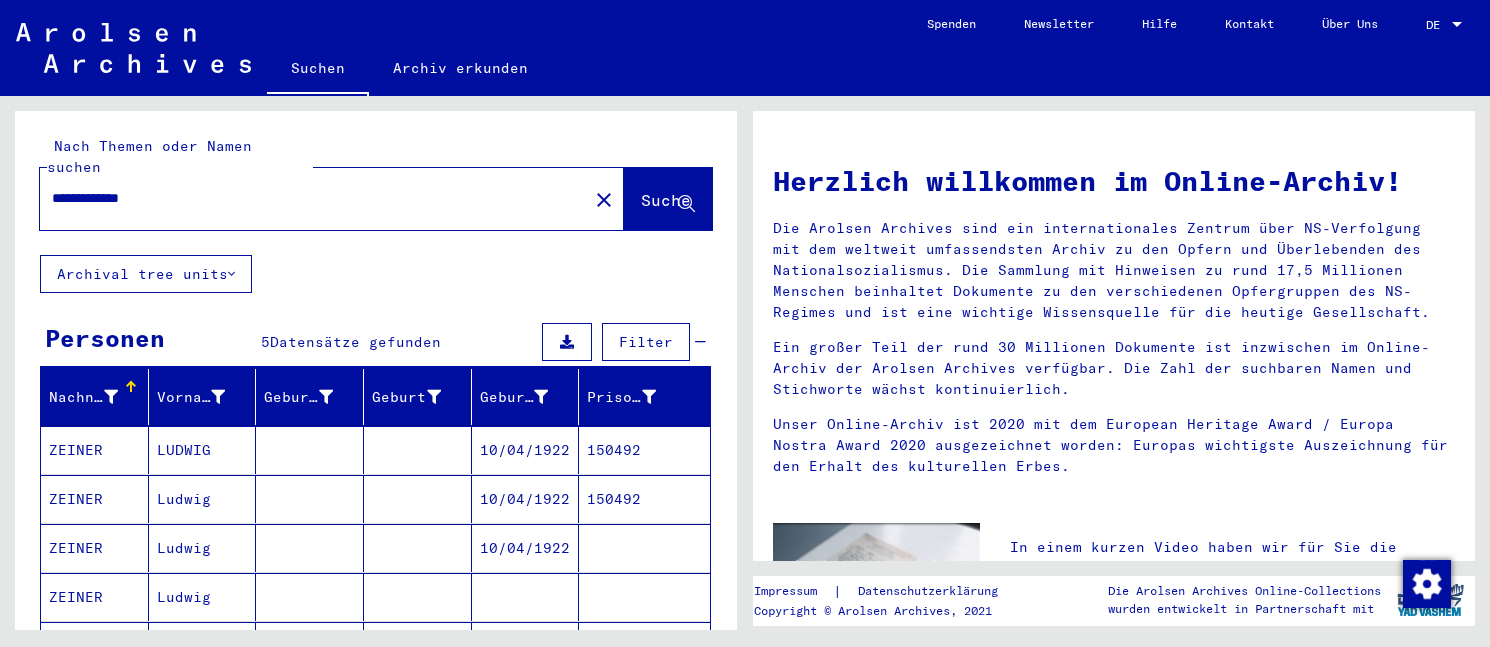 click at bounding box center (418, 499) 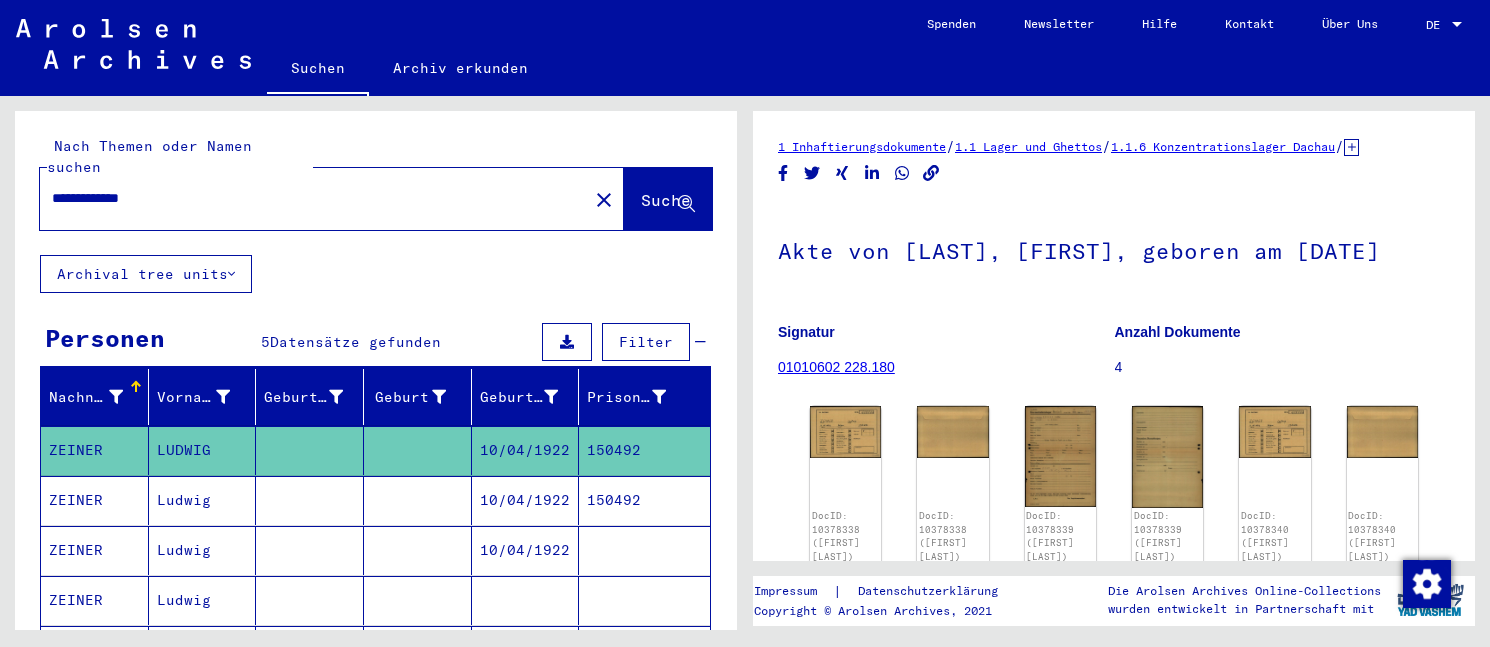 scroll, scrollTop: 0, scrollLeft: 0, axis: both 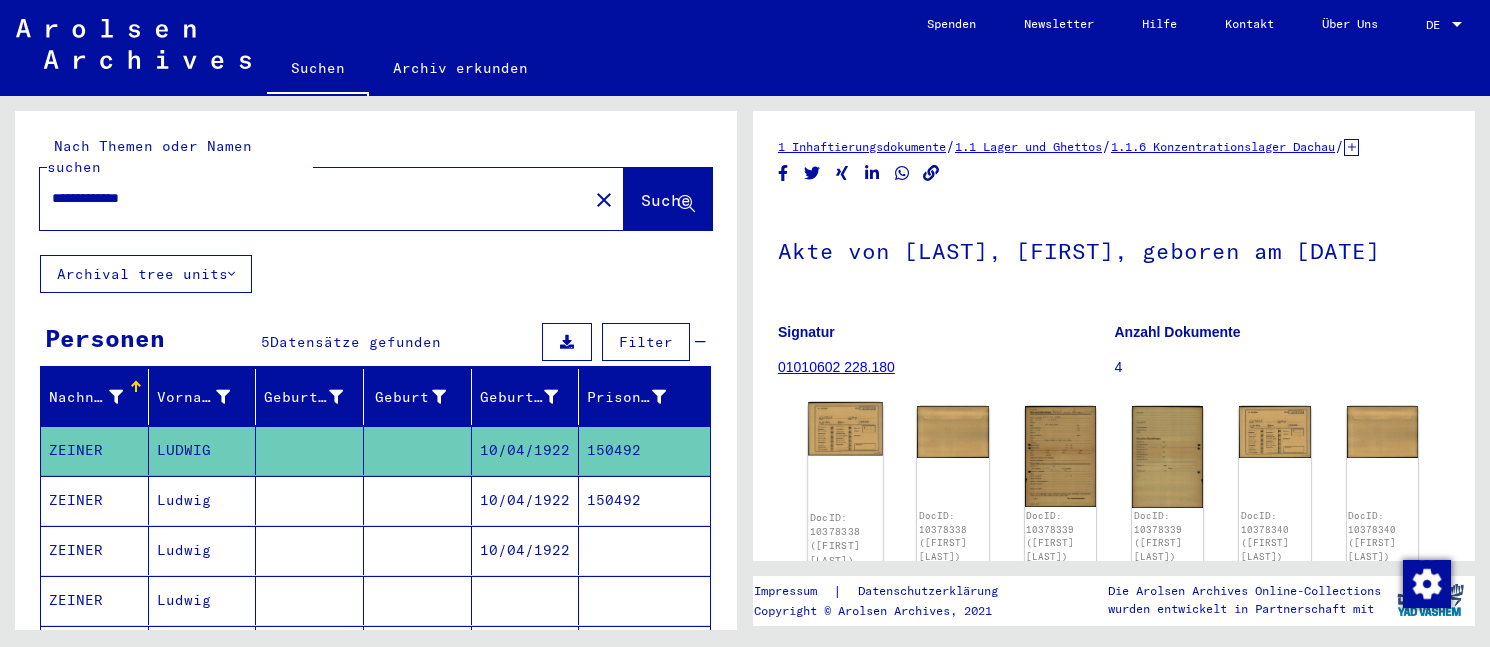 click 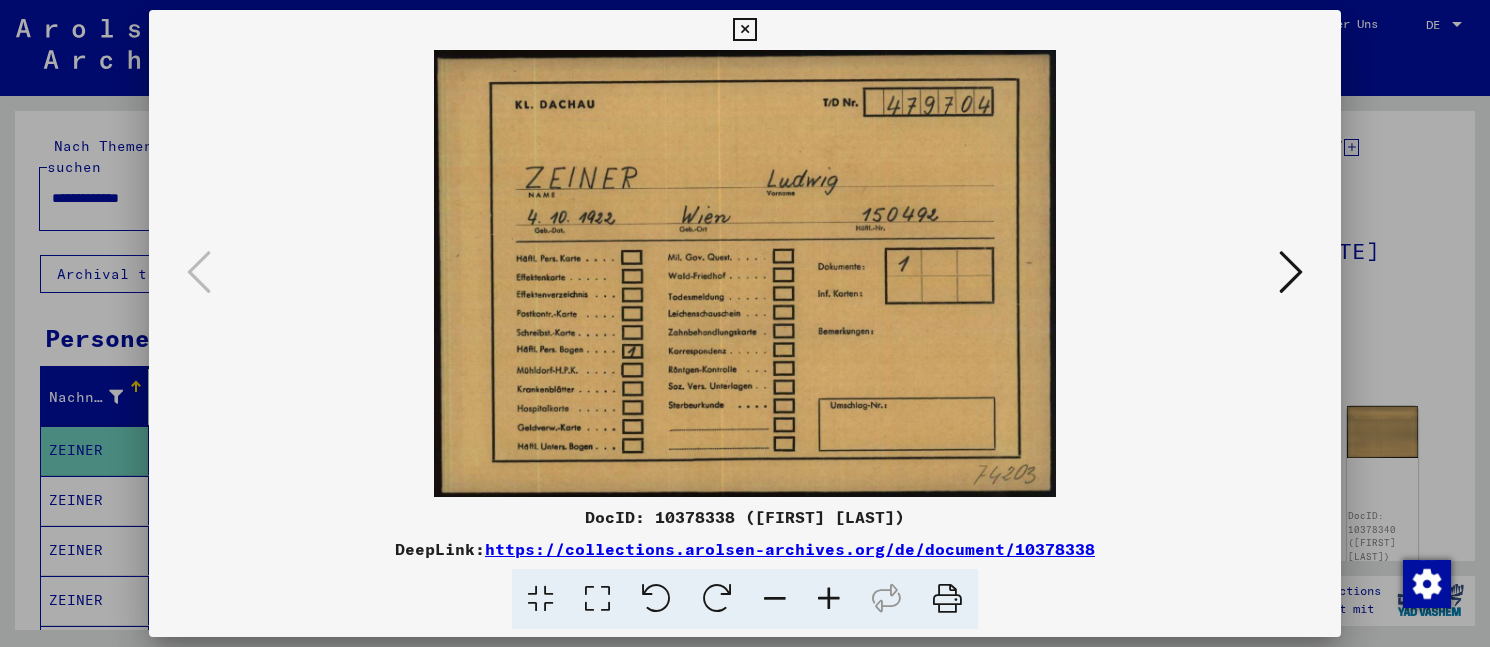click at bounding box center [1291, 272] 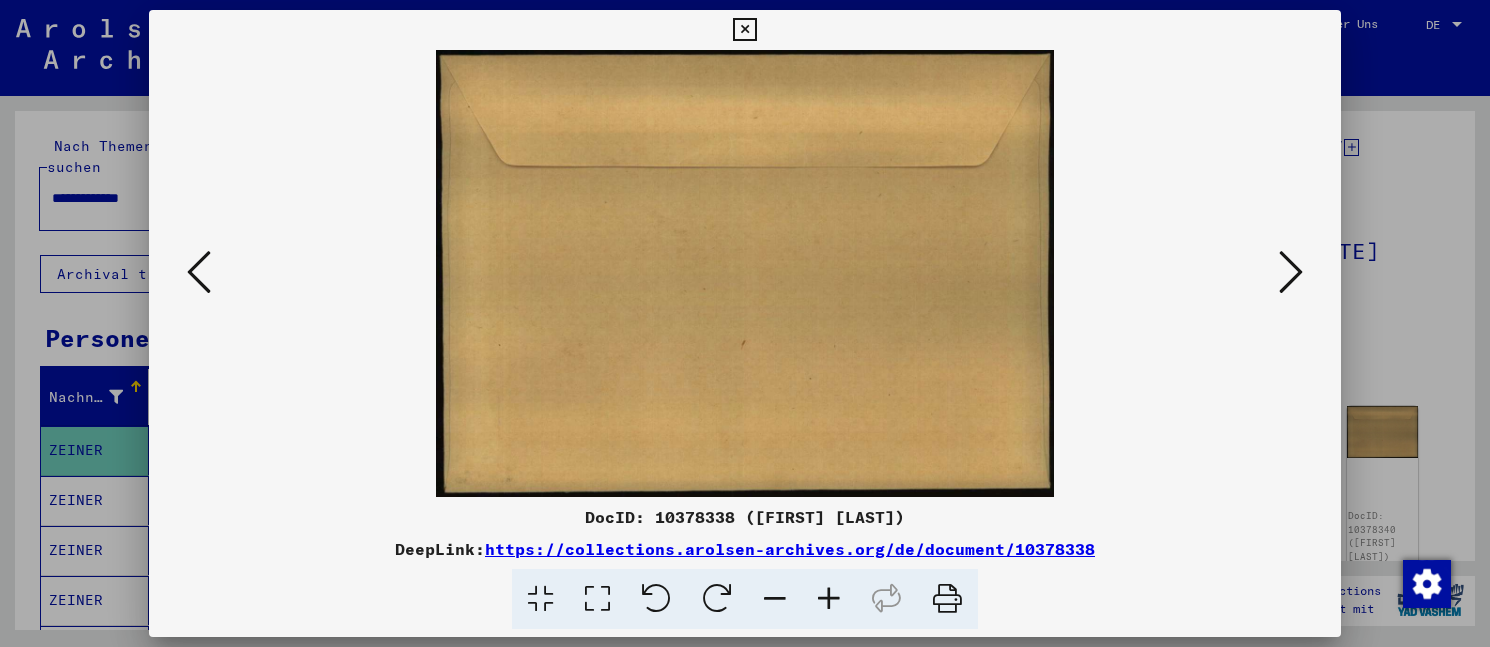 click at bounding box center (1291, 272) 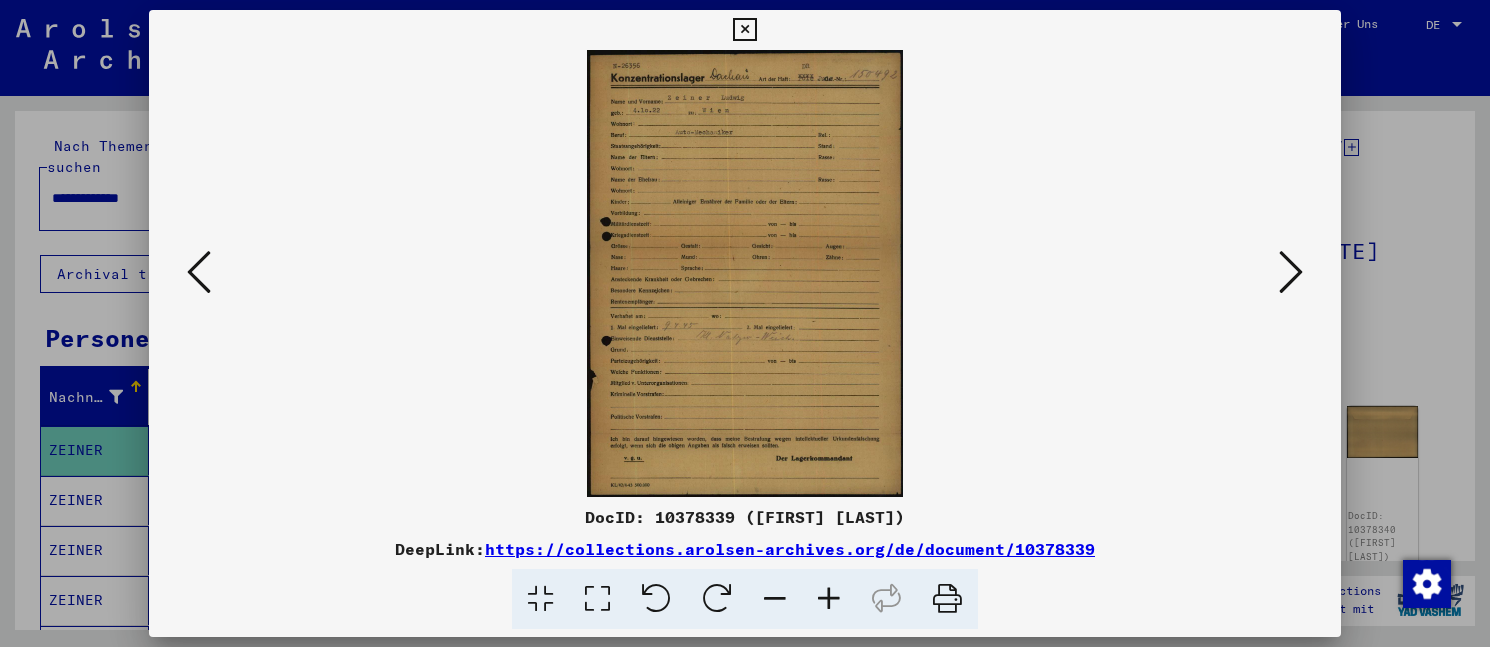 scroll, scrollTop: 0, scrollLeft: 0, axis: both 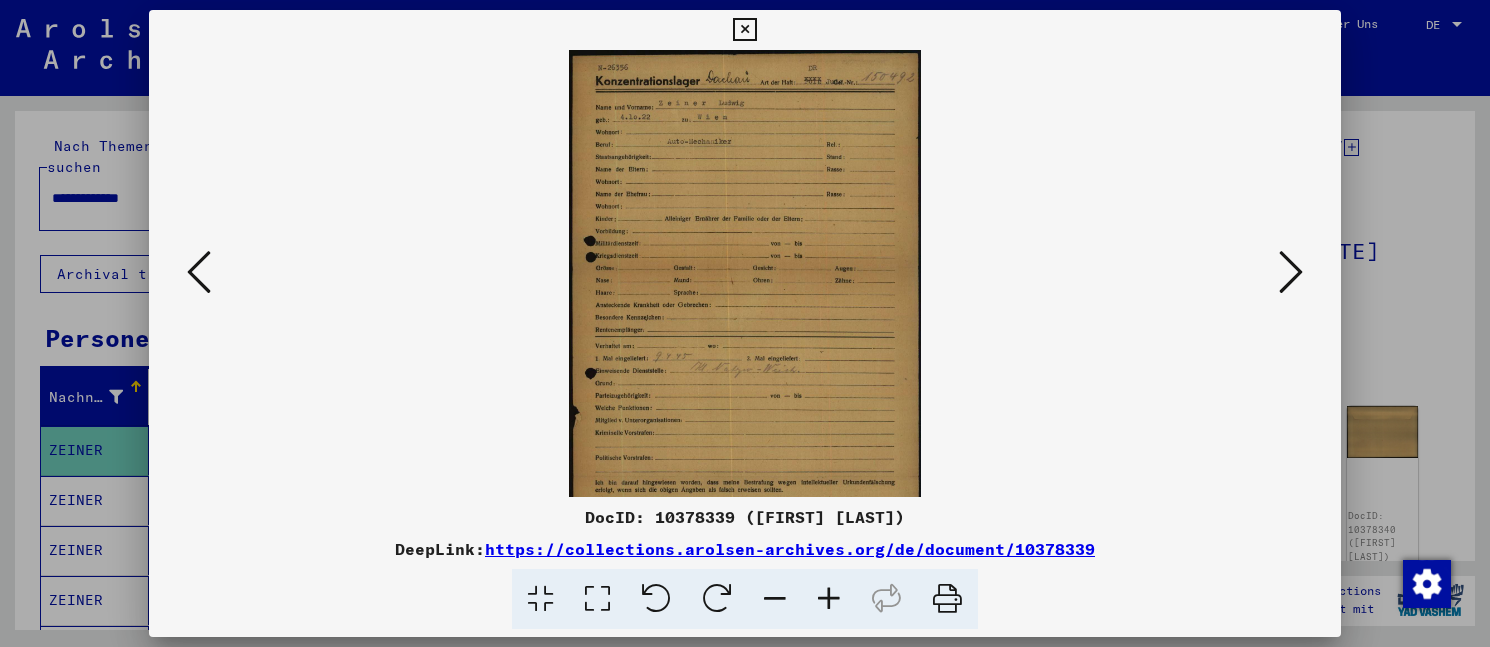 click at bounding box center (829, 599) 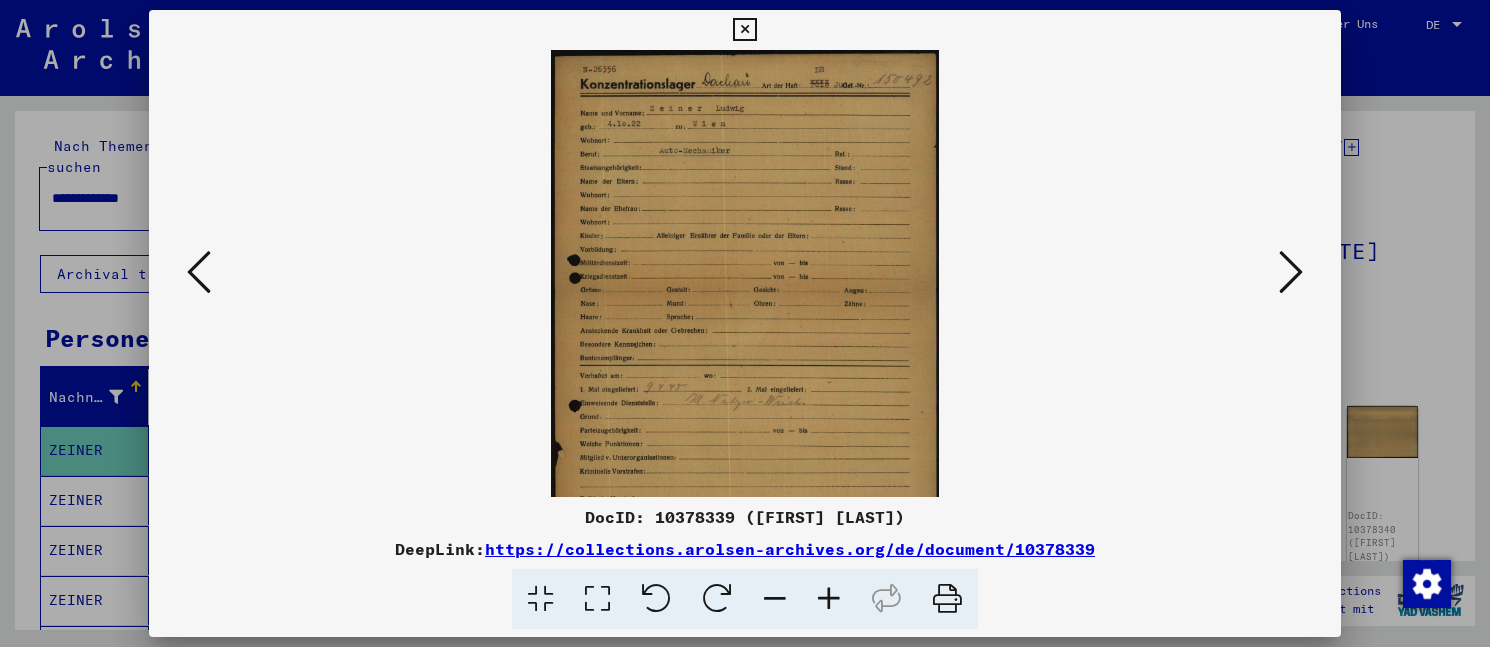 click at bounding box center [829, 599] 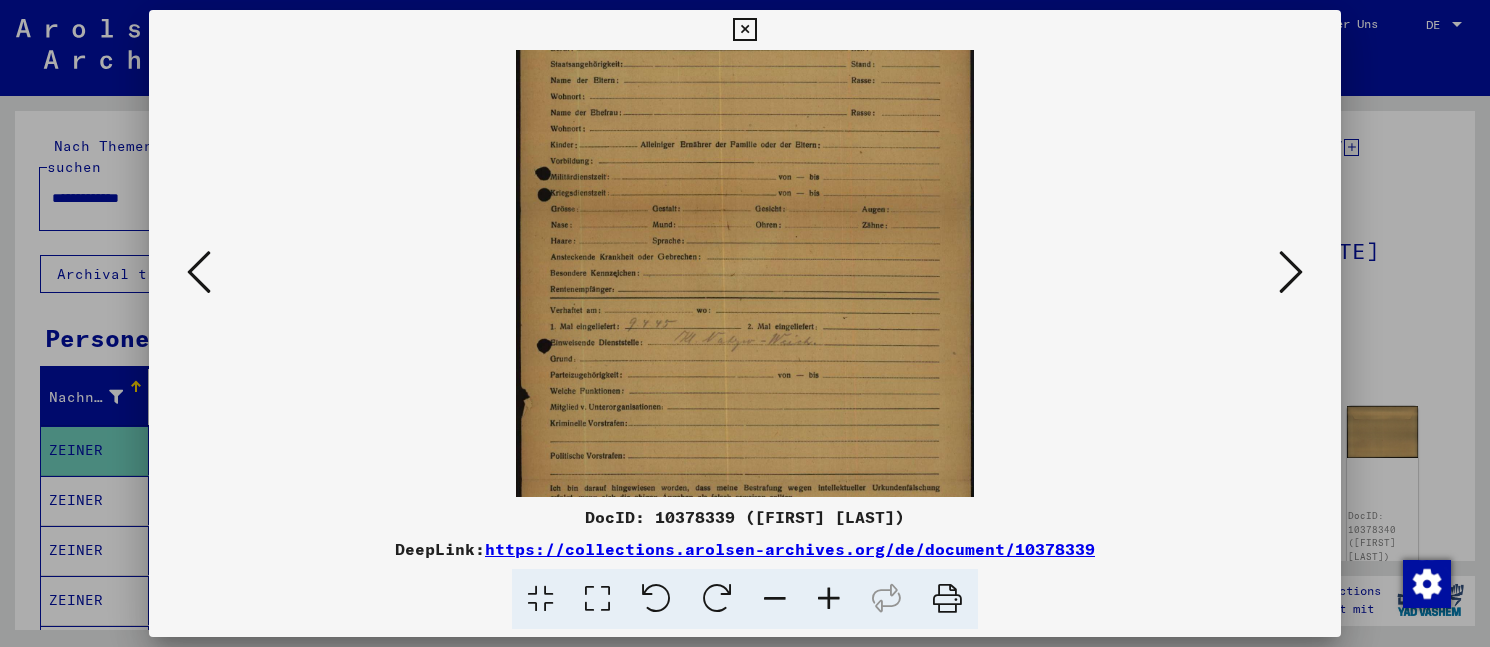 scroll, scrollTop: 129, scrollLeft: 0, axis: vertical 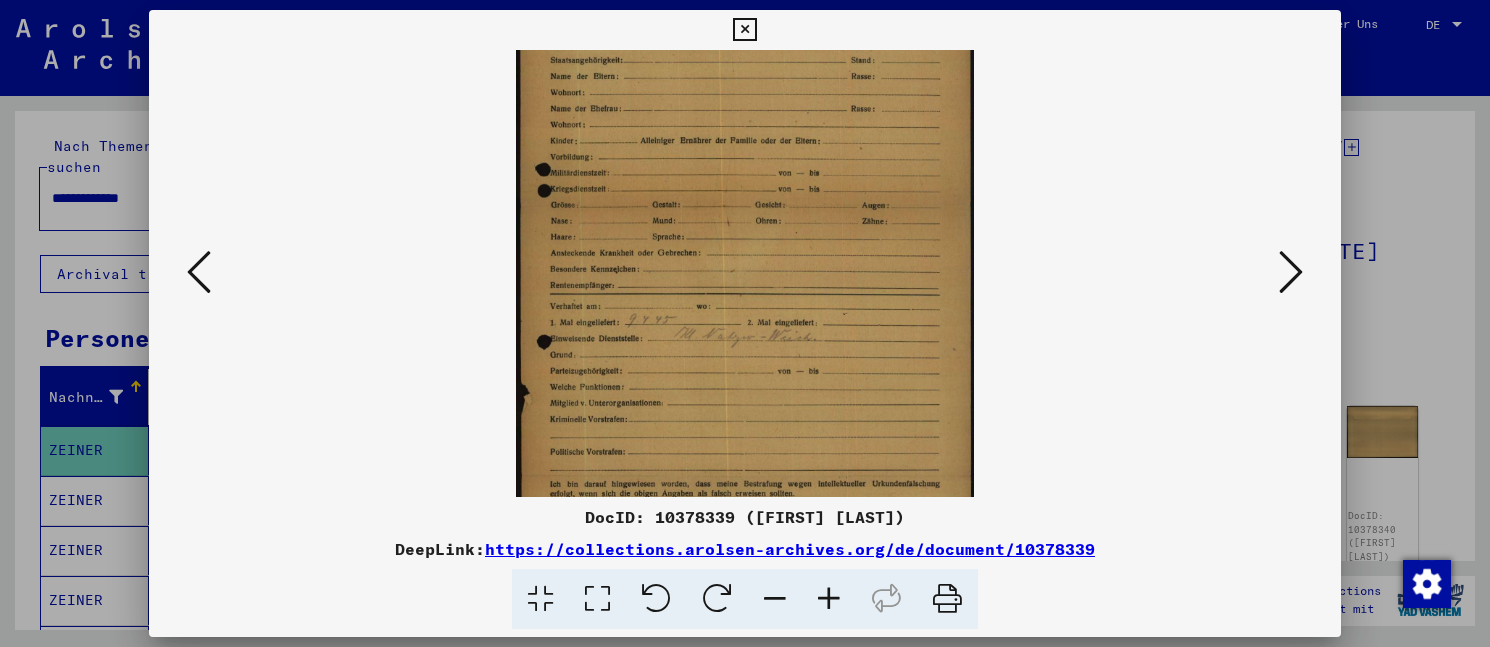 drag, startPoint x: 828, startPoint y: 335, endPoint x: 827, endPoint y: 206, distance: 129.00388 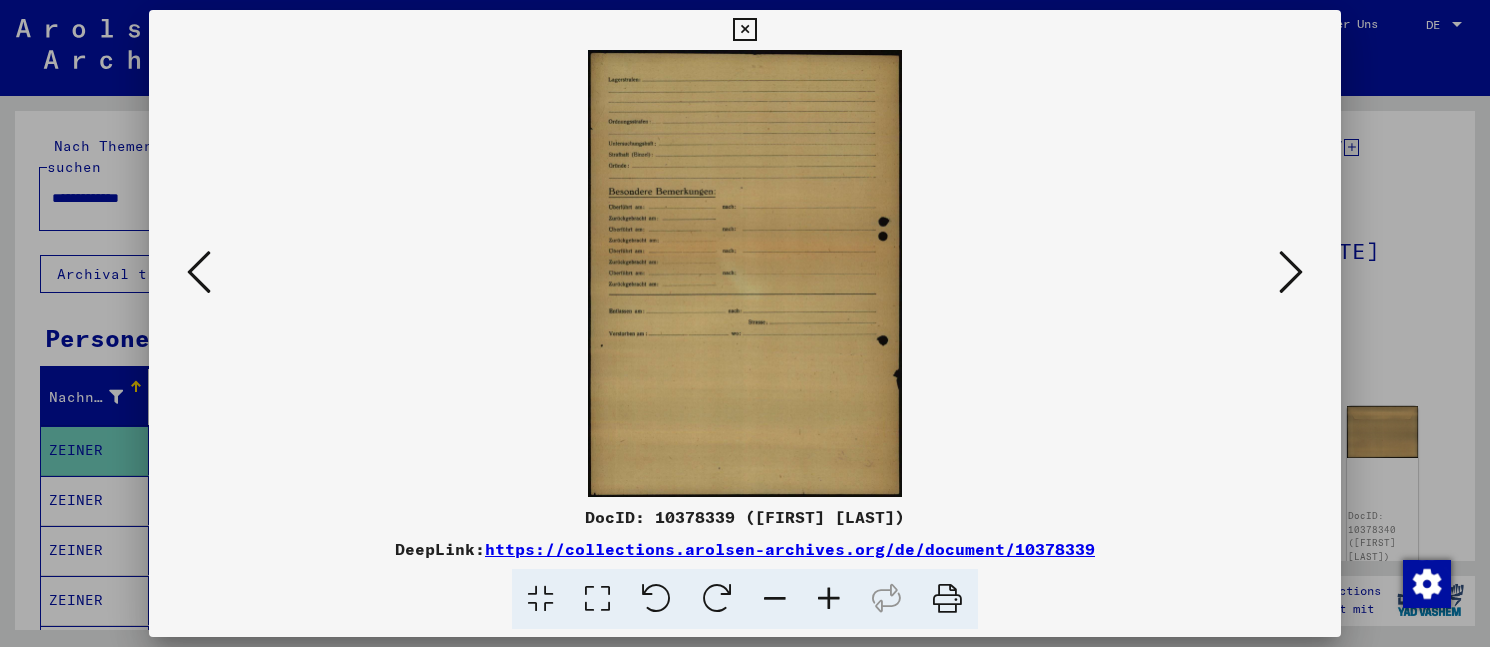 click at bounding box center (1291, 272) 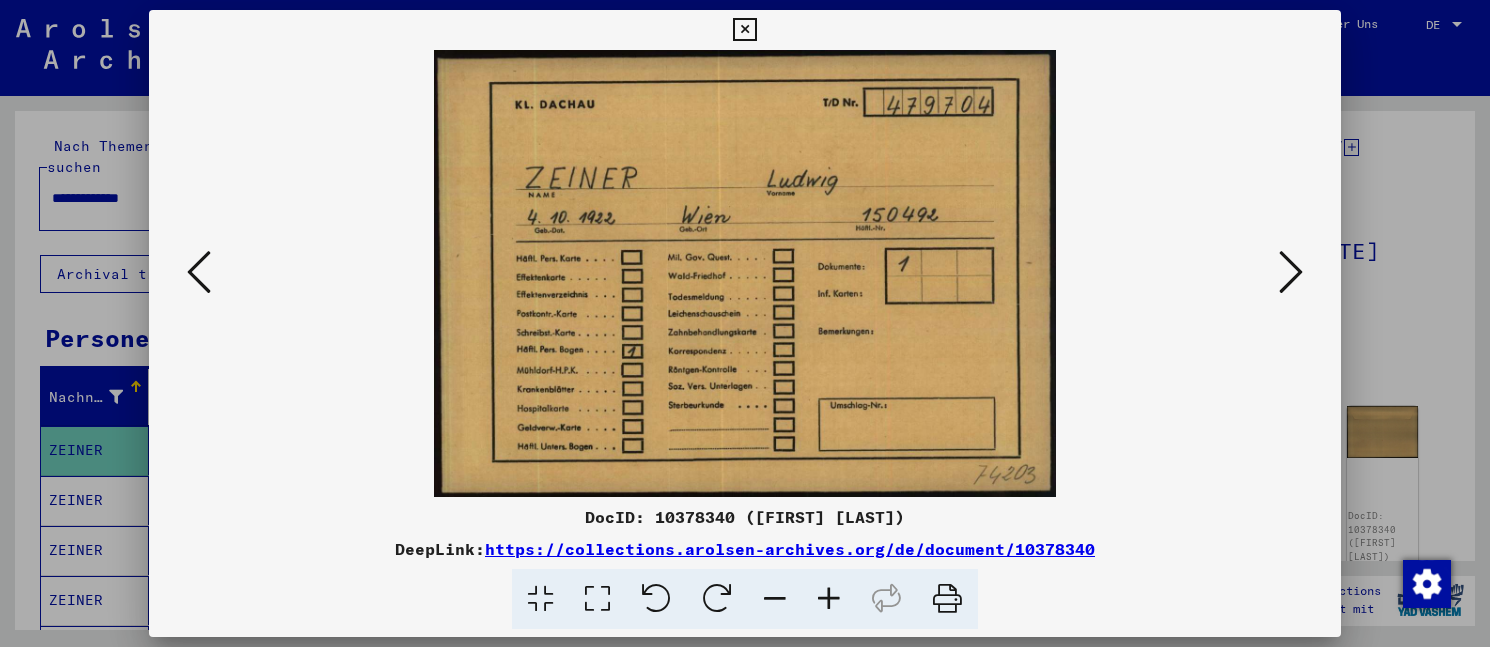 click at bounding box center (1291, 272) 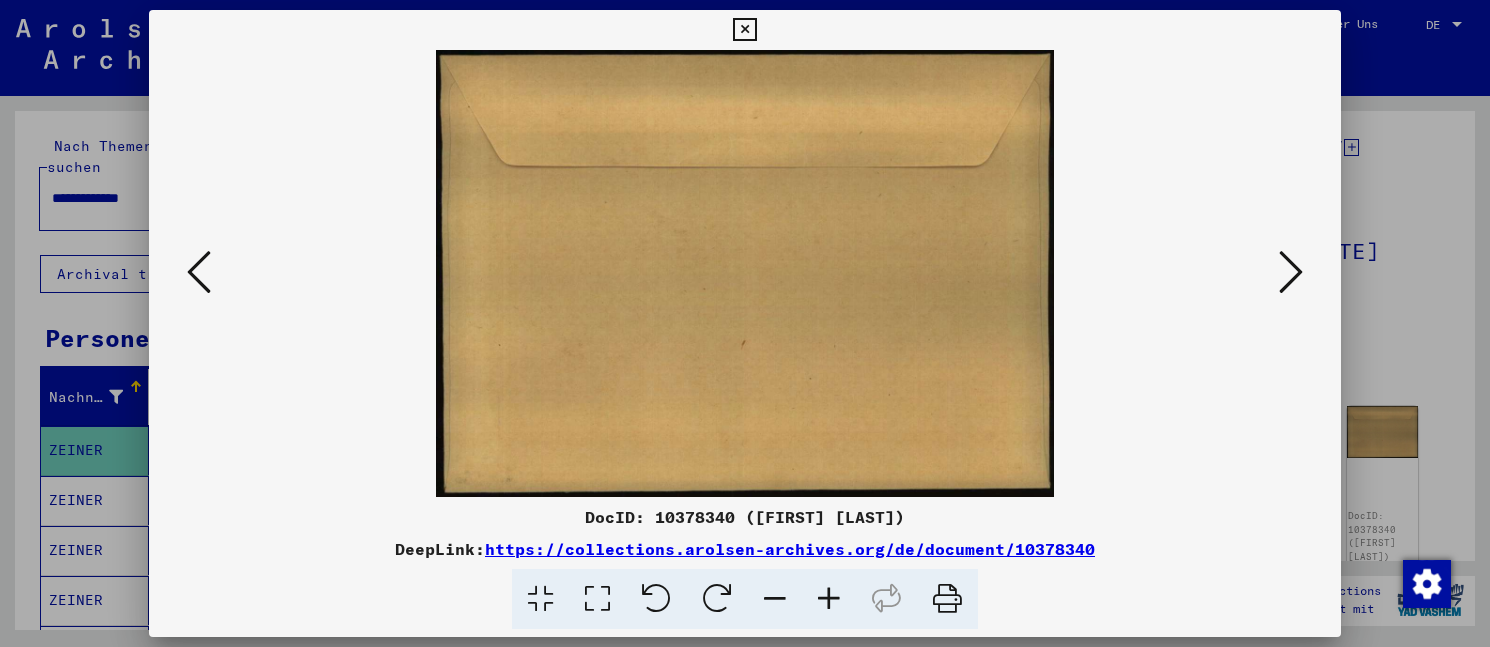 click at bounding box center [1291, 272] 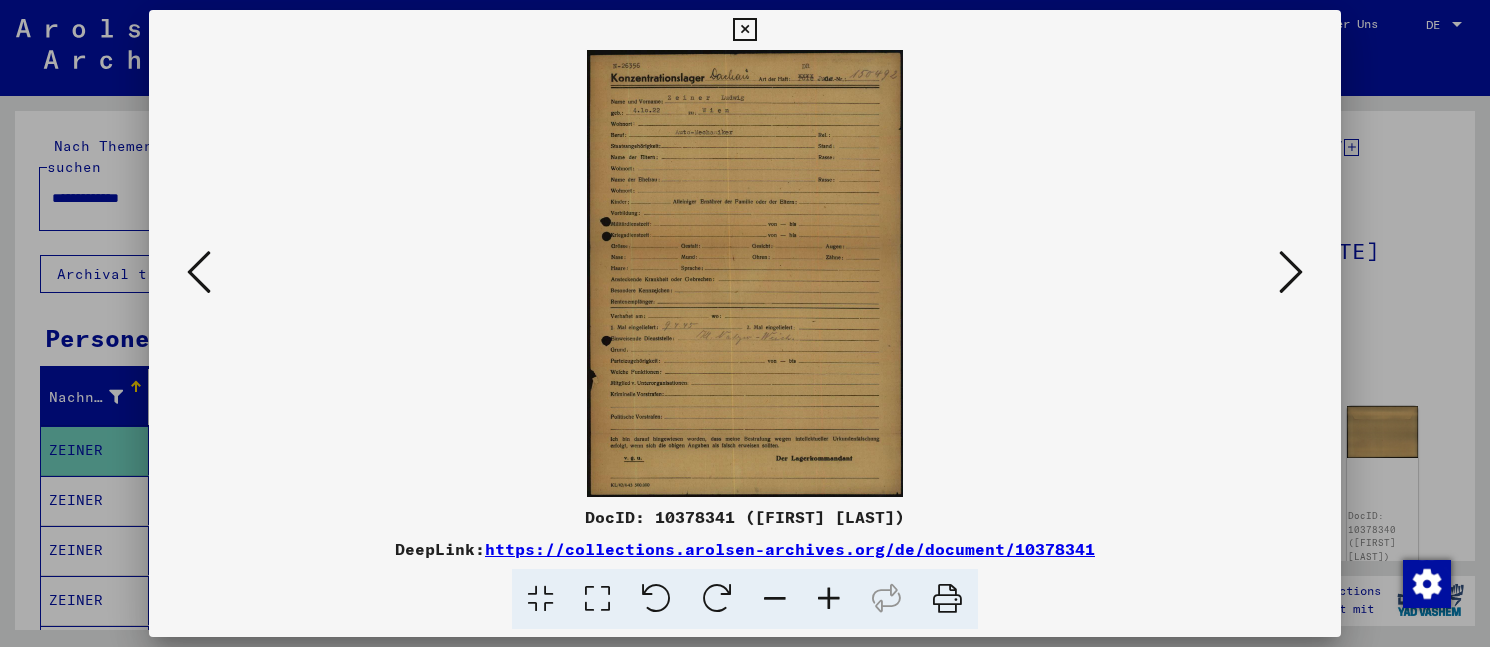 click at bounding box center (1291, 272) 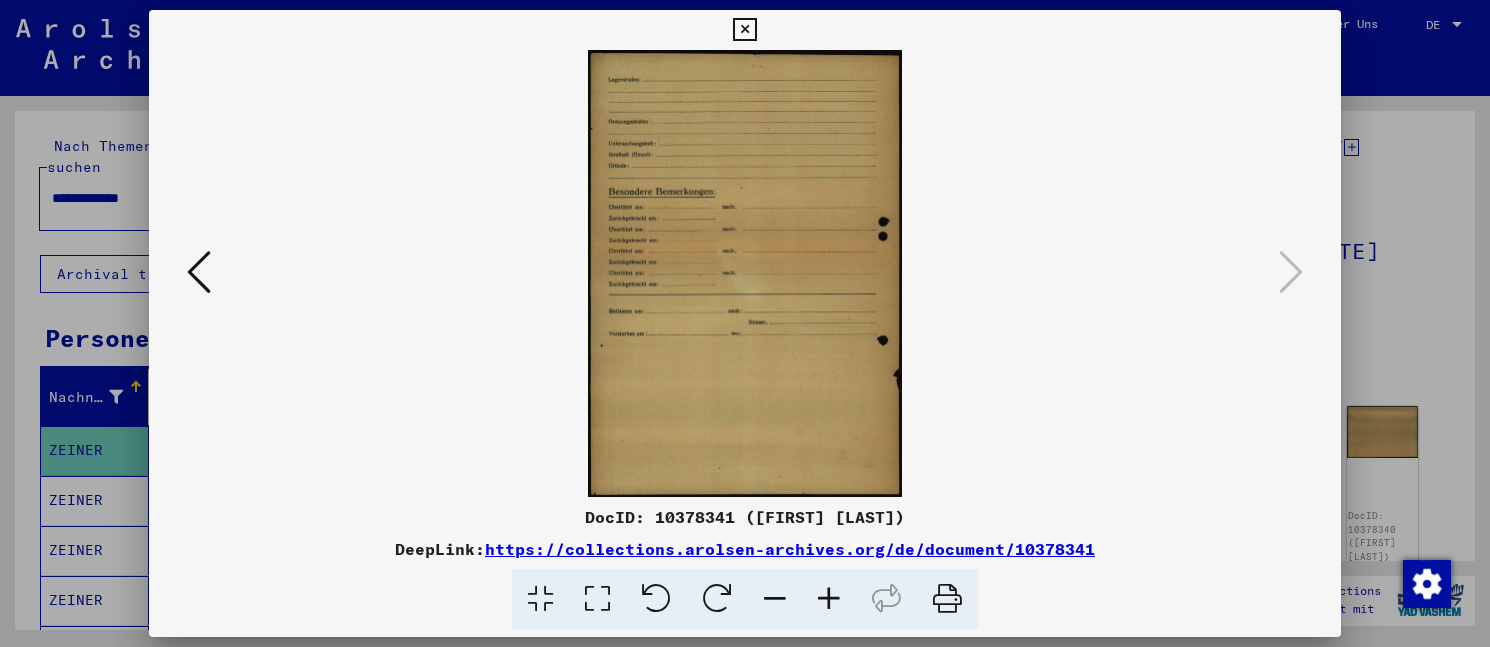click at bounding box center [744, 30] 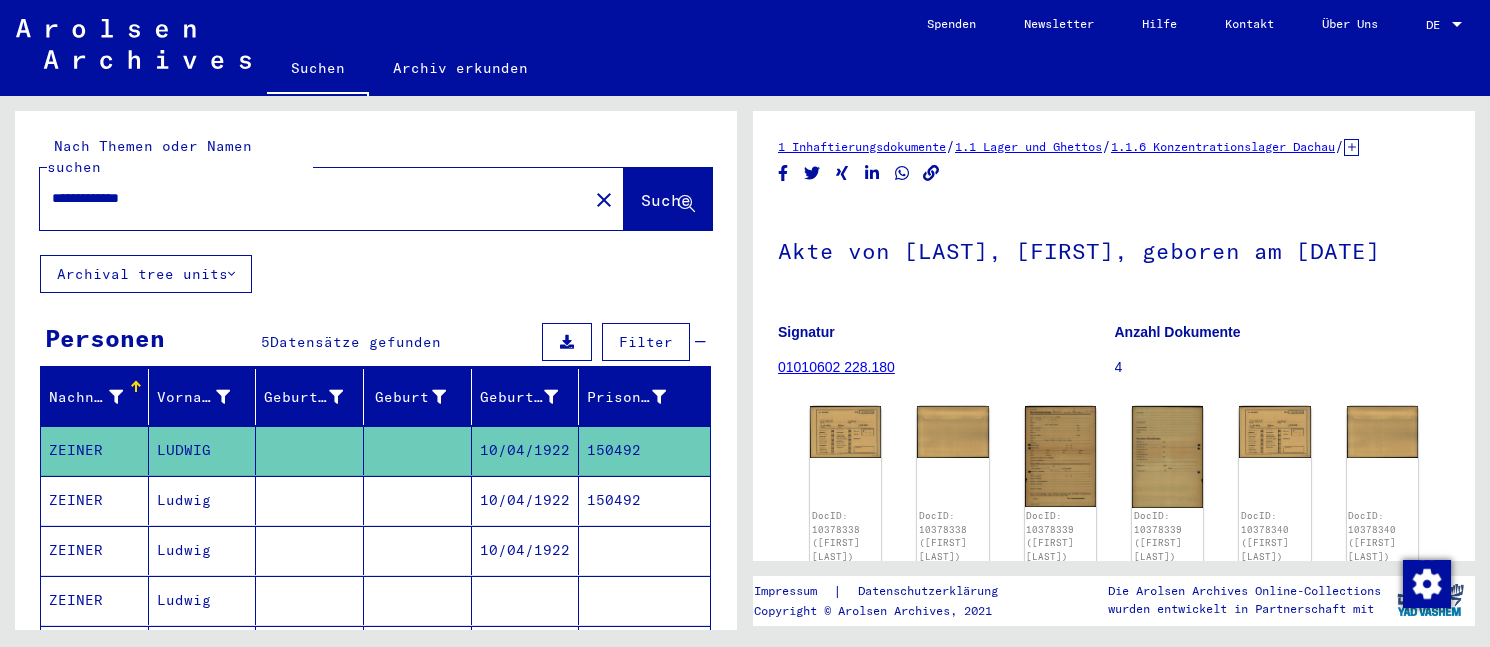 click at bounding box center (310, 550) 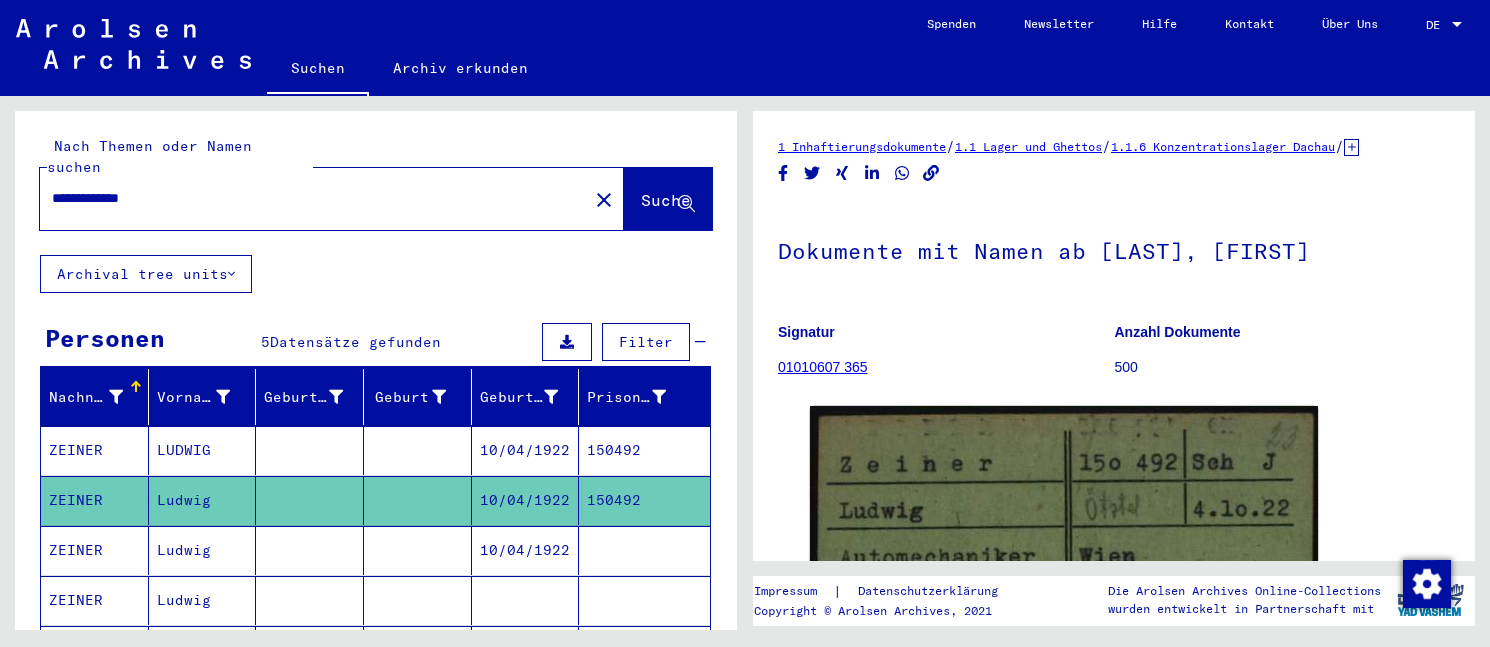 scroll, scrollTop: 0, scrollLeft: 0, axis: both 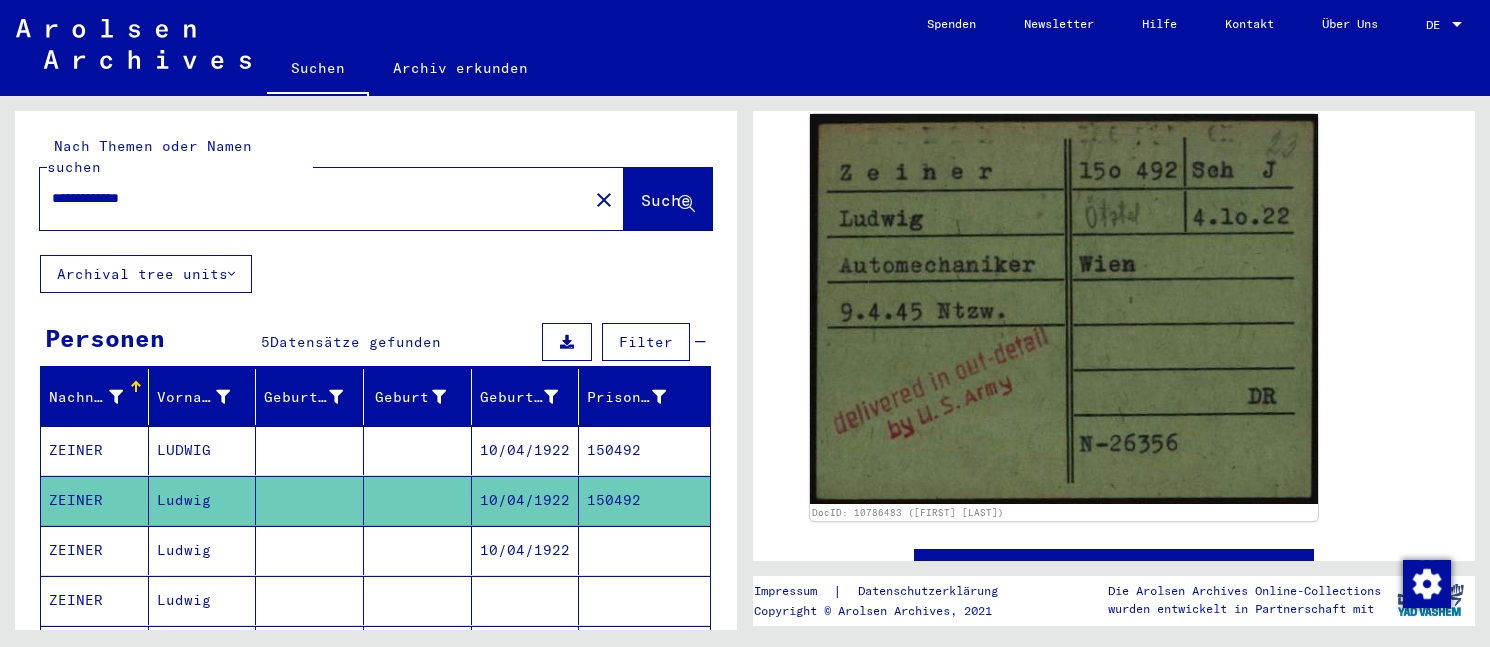 click at bounding box center (310, 600) 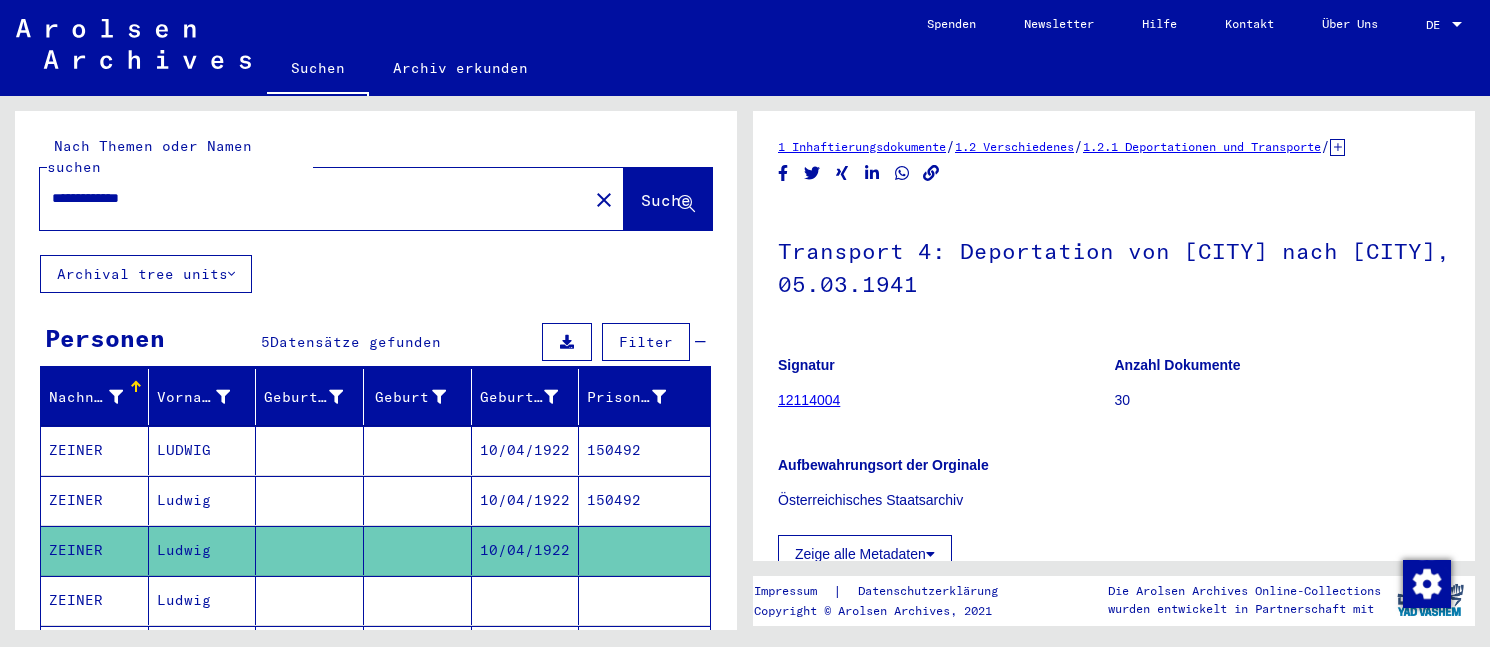 scroll, scrollTop: 0, scrollLeft: 0, axis: both 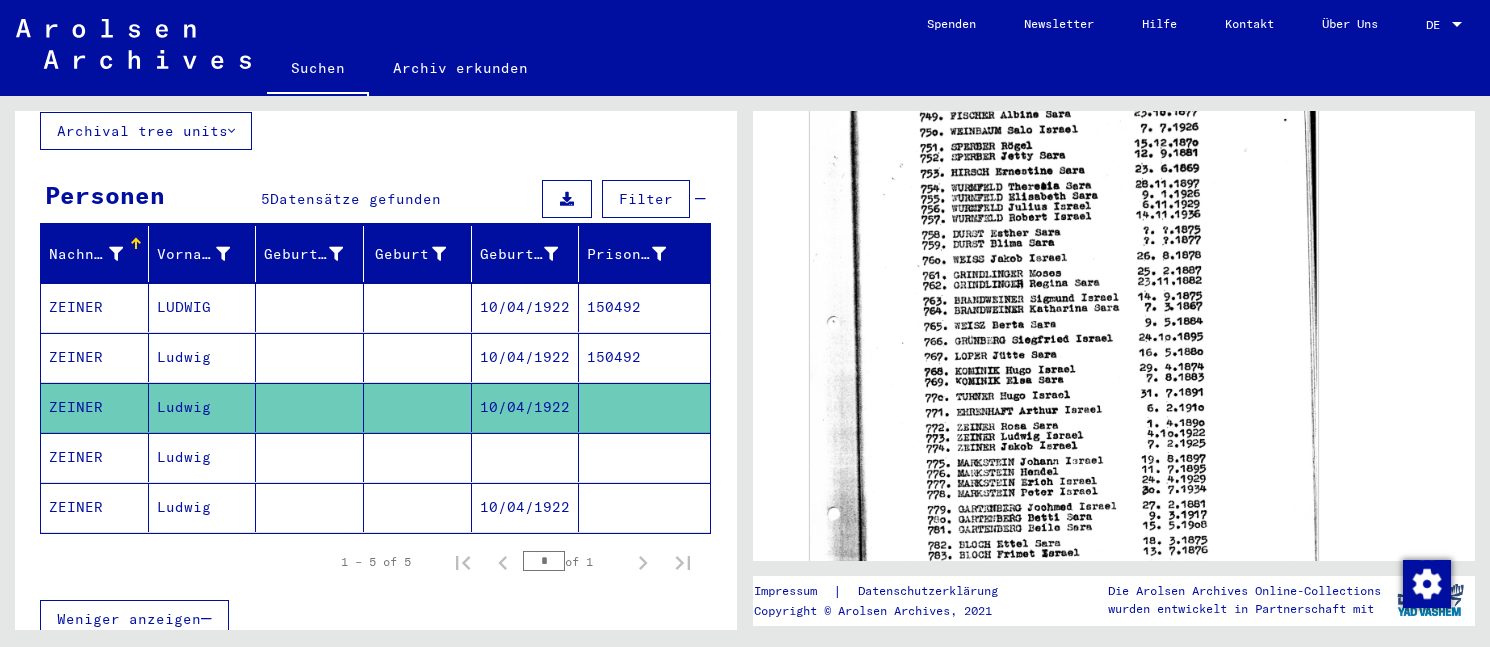 click at bounding box center [418, 507] 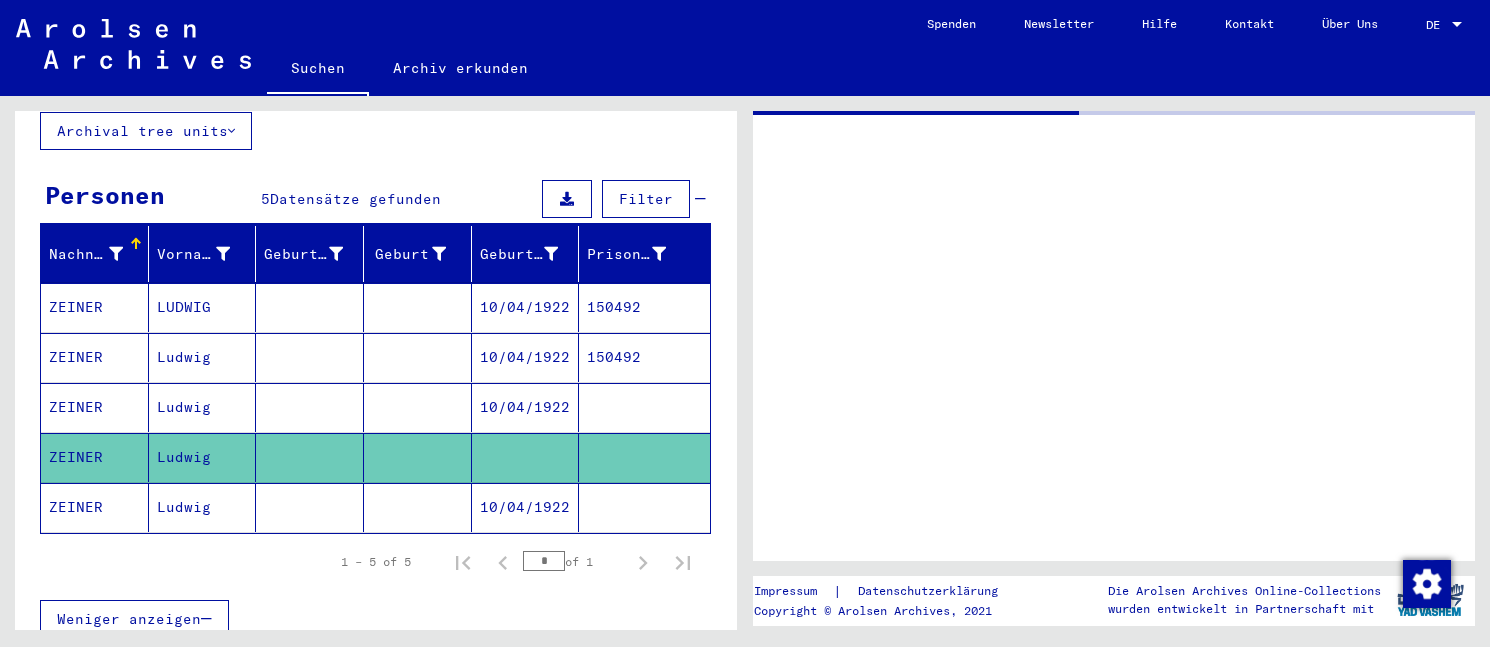 scroll, scrollTop: 0, scrollLeft: 0, axis: both 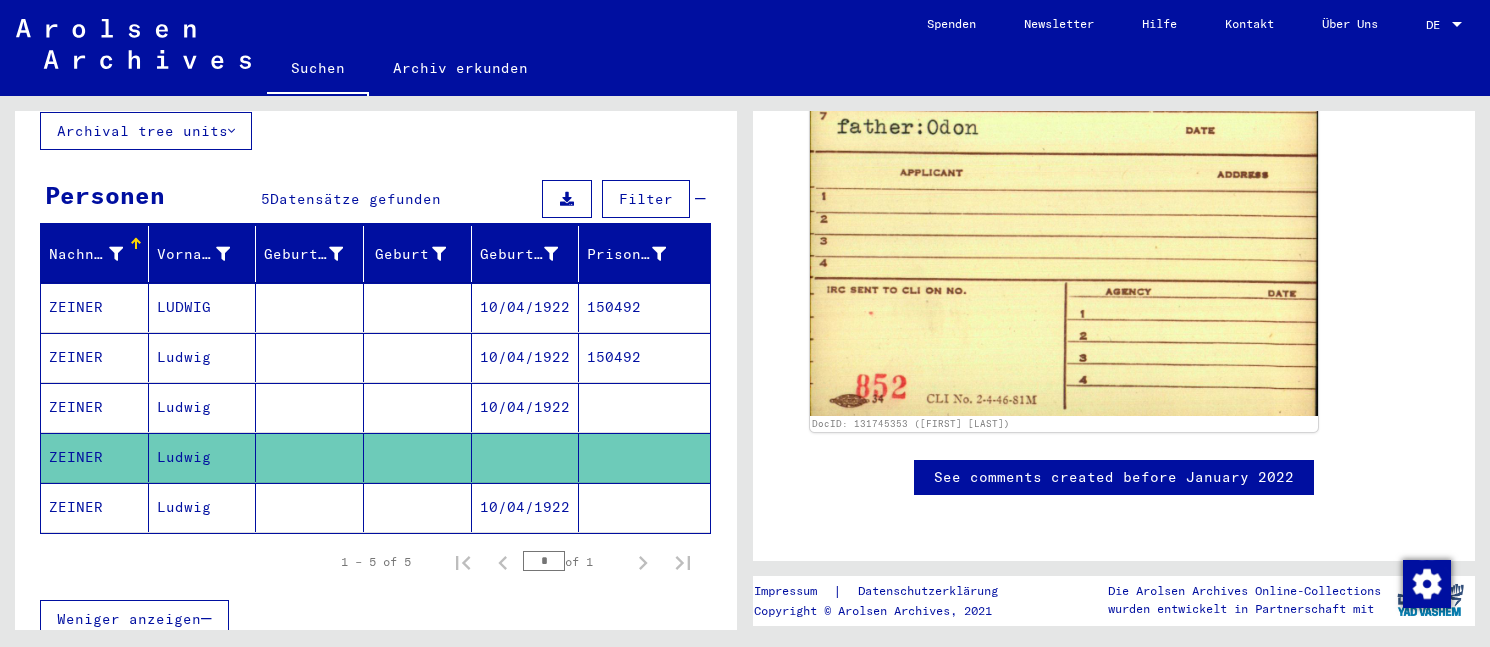 click 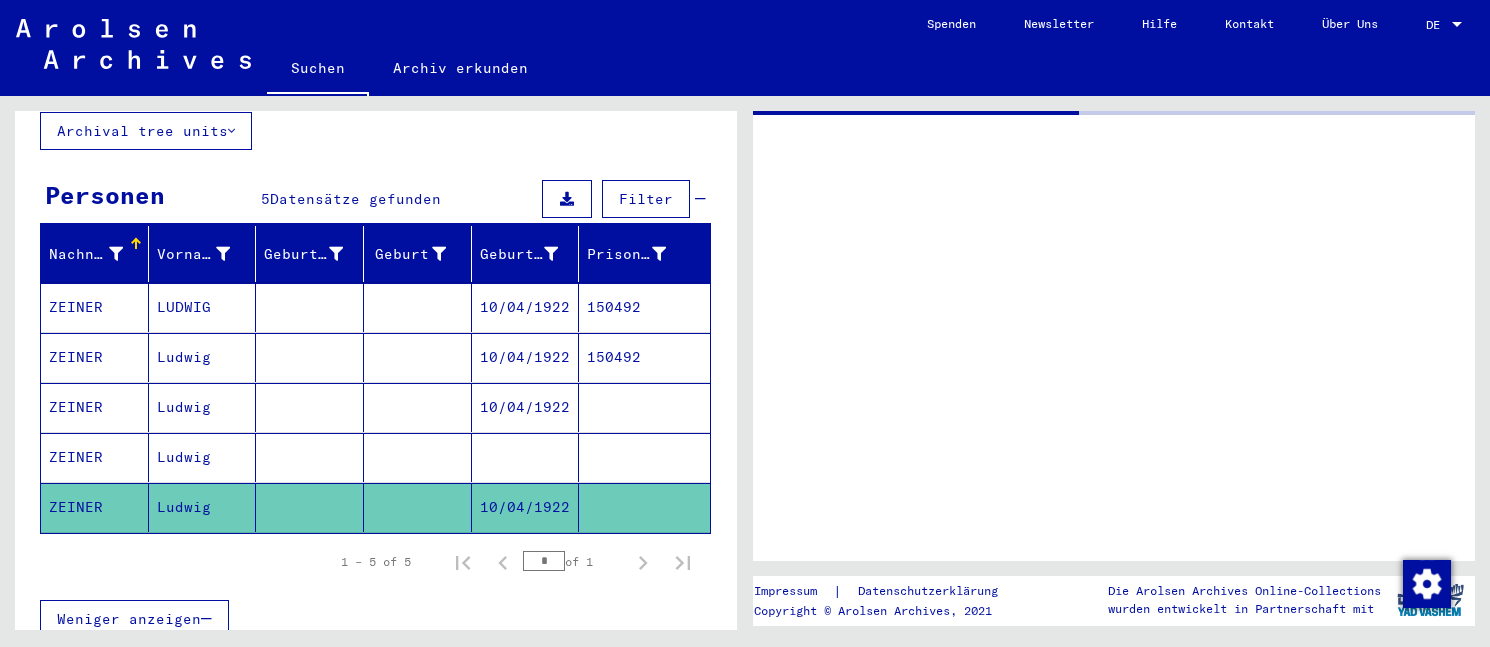 scroll, scrollTop: 0, scrollLeft: 0, axis: both 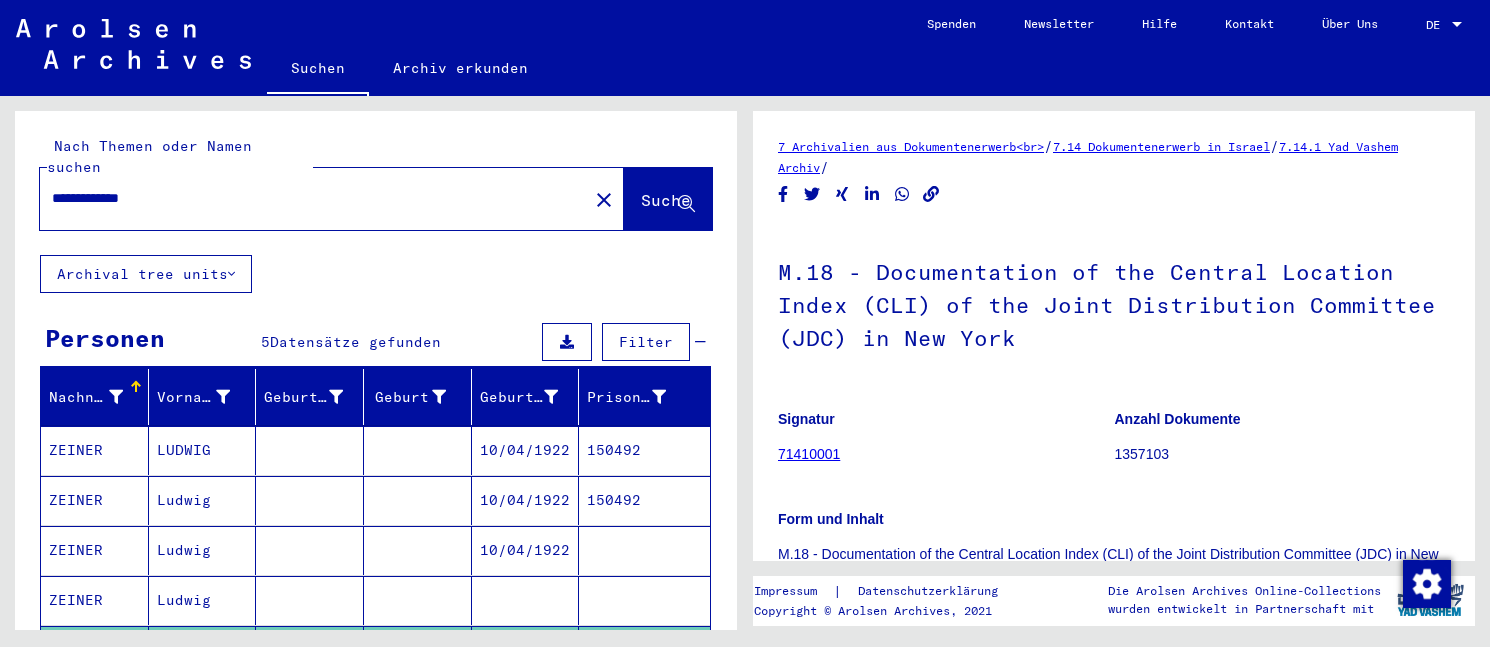click on "**********" at bounding box center (314, 198) 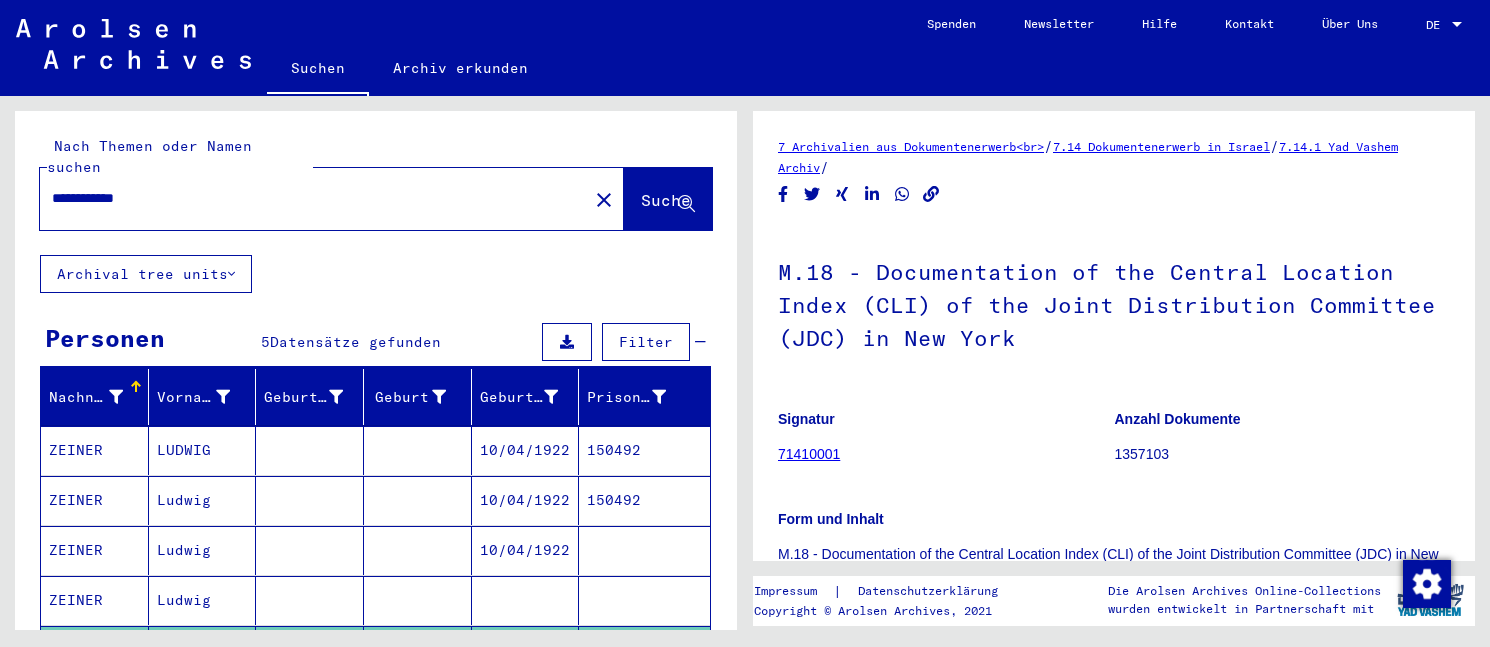 type on "**********" 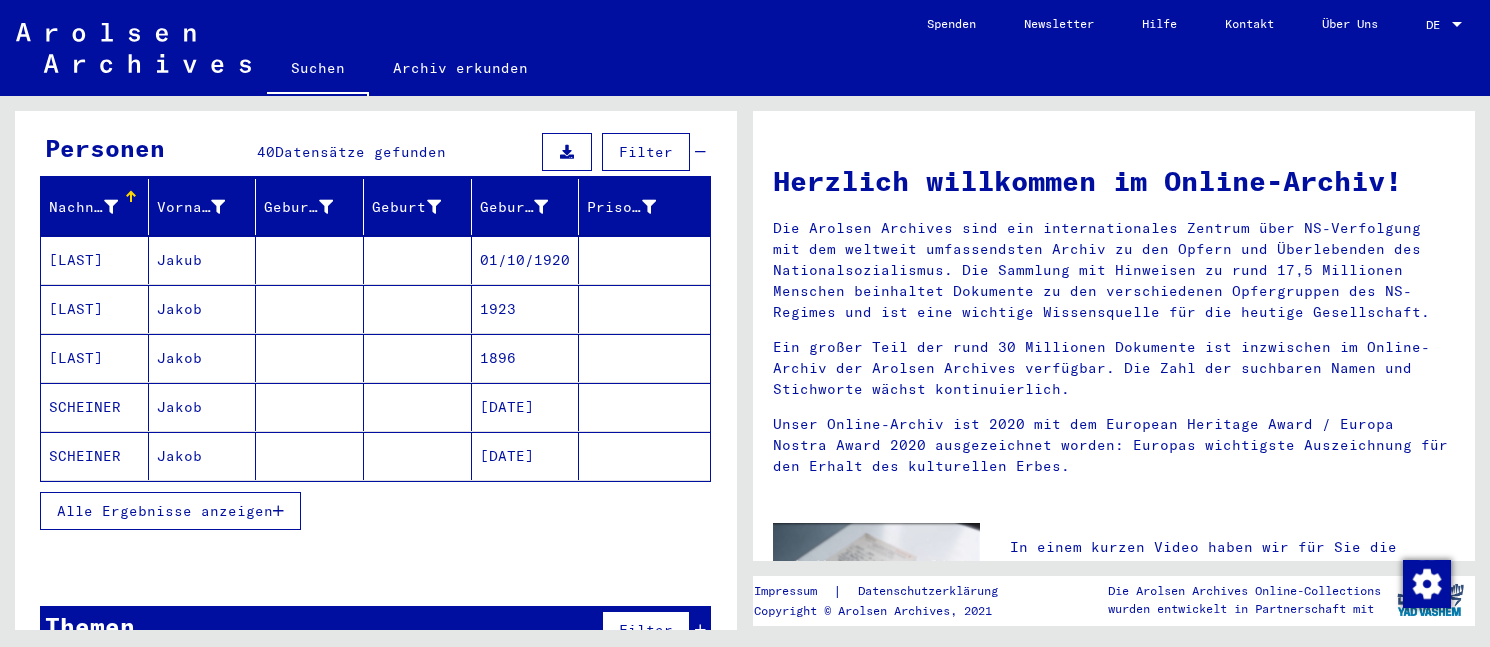 scroll, scrollTop: 194, scrollLeft: 0, axis: vertical 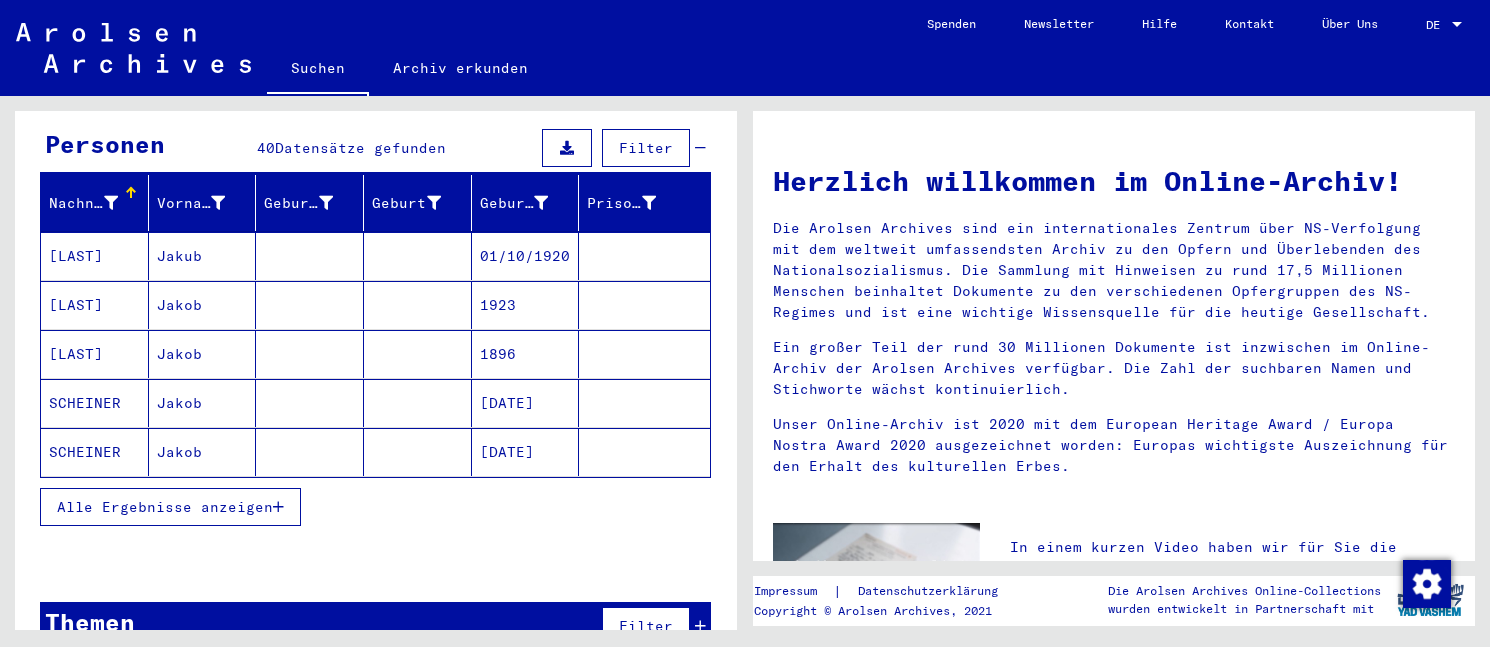 click on "Alle Ergebnisse anzeigen" at bounding box center [165, 507] 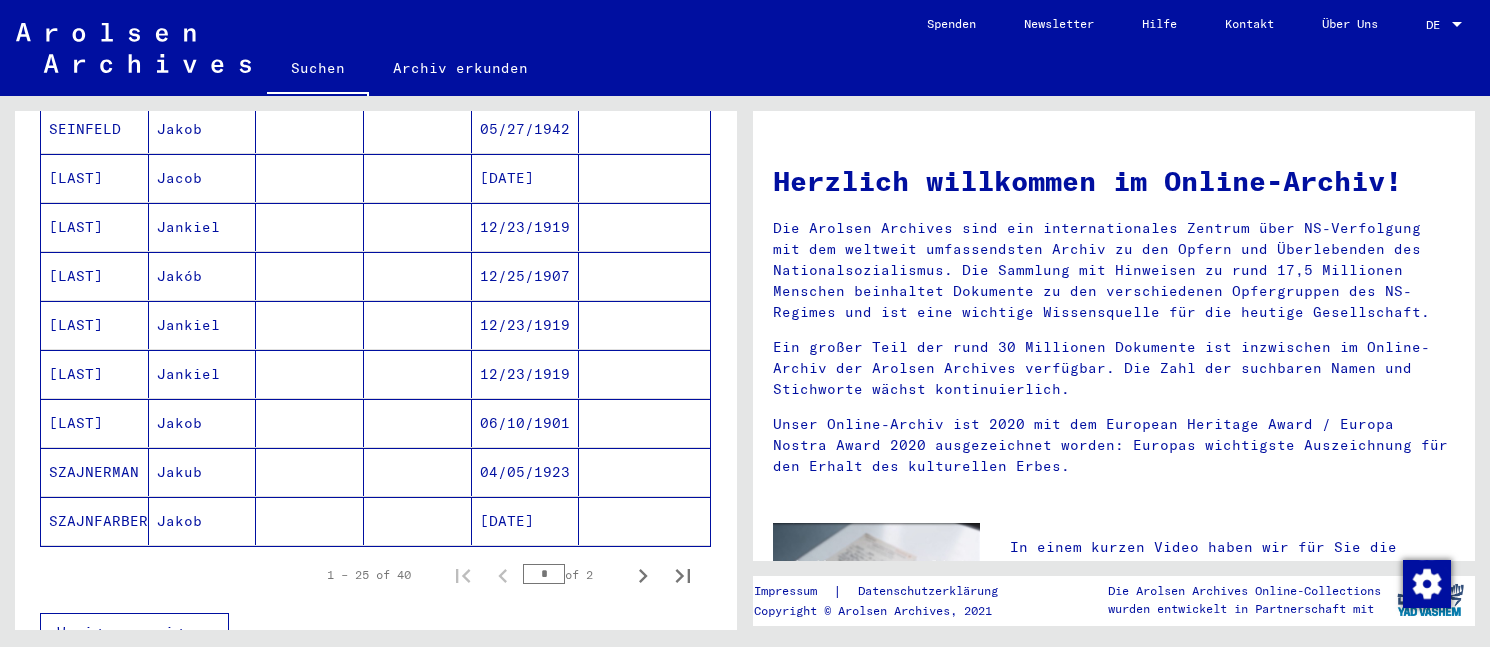 scroll, scrollTop: 1106, scrollLeft: 0, axis: vertical 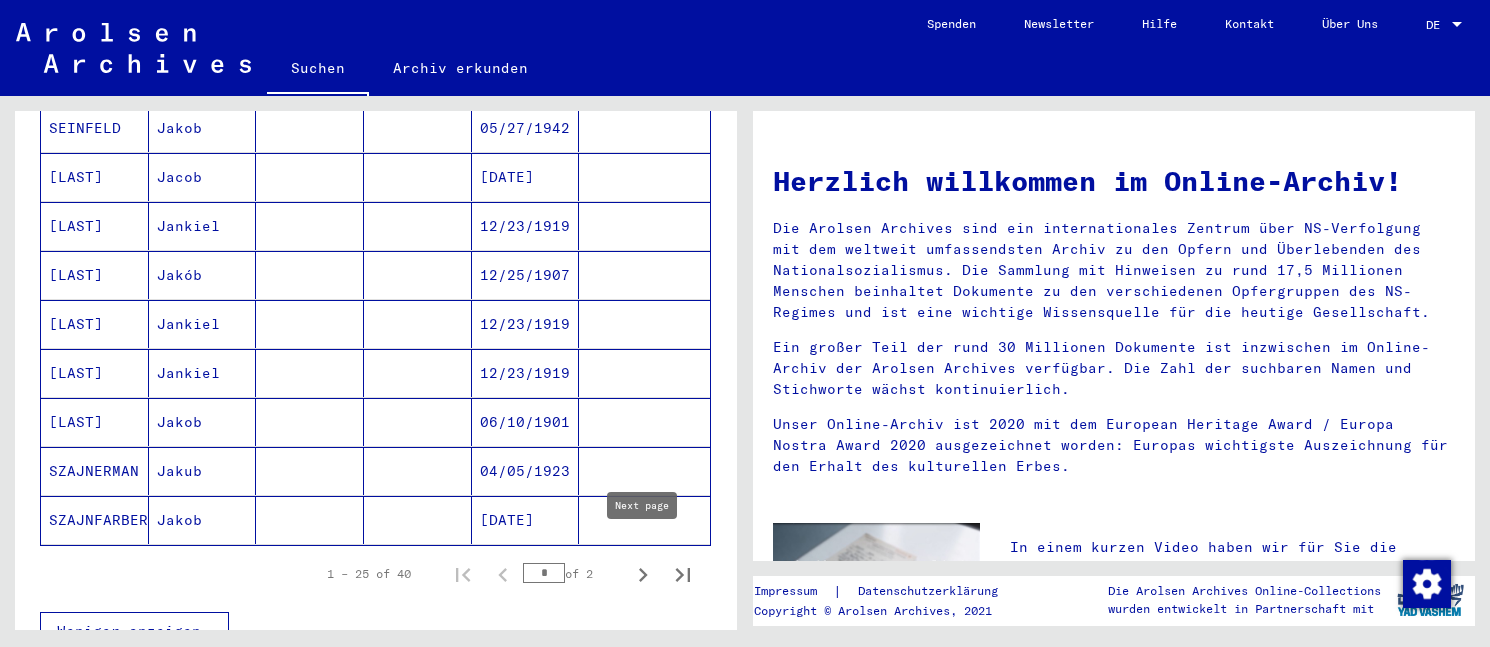 click 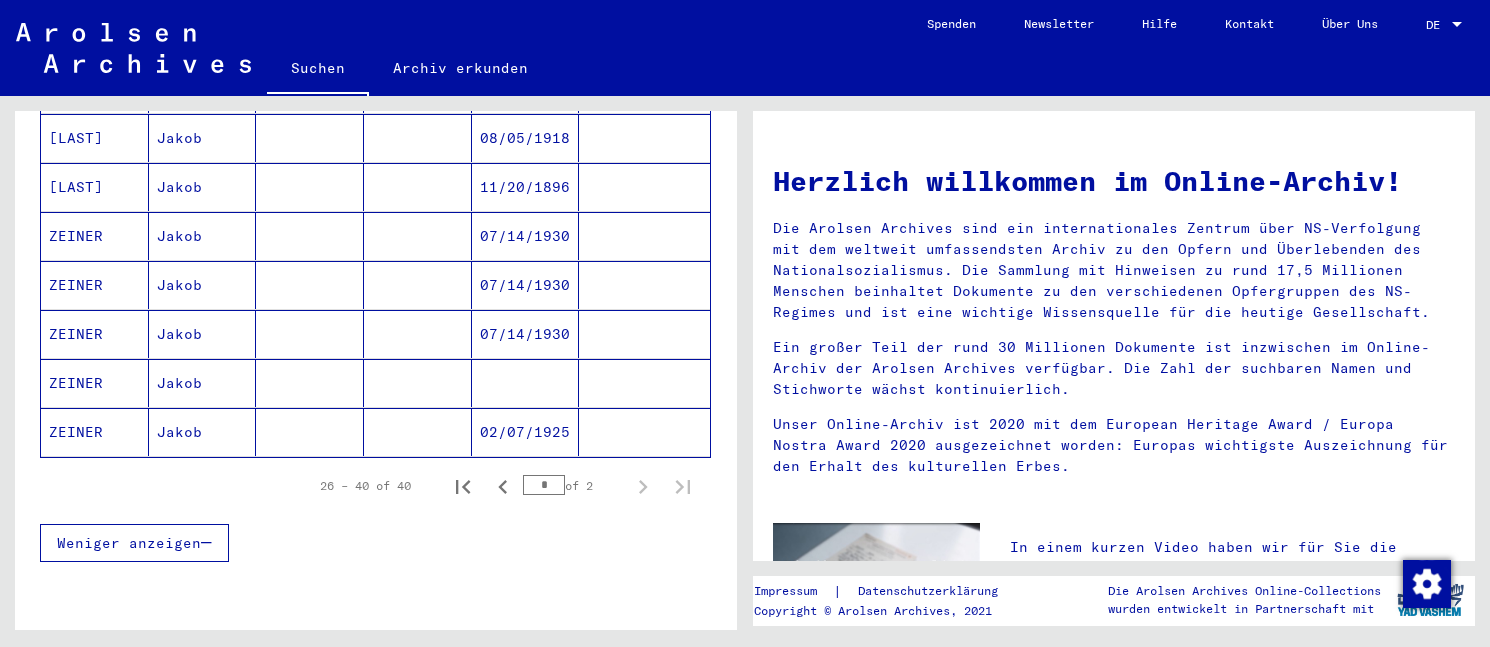 scroll, scrollTop: 671, scrollLeft: 0, axis: vertical 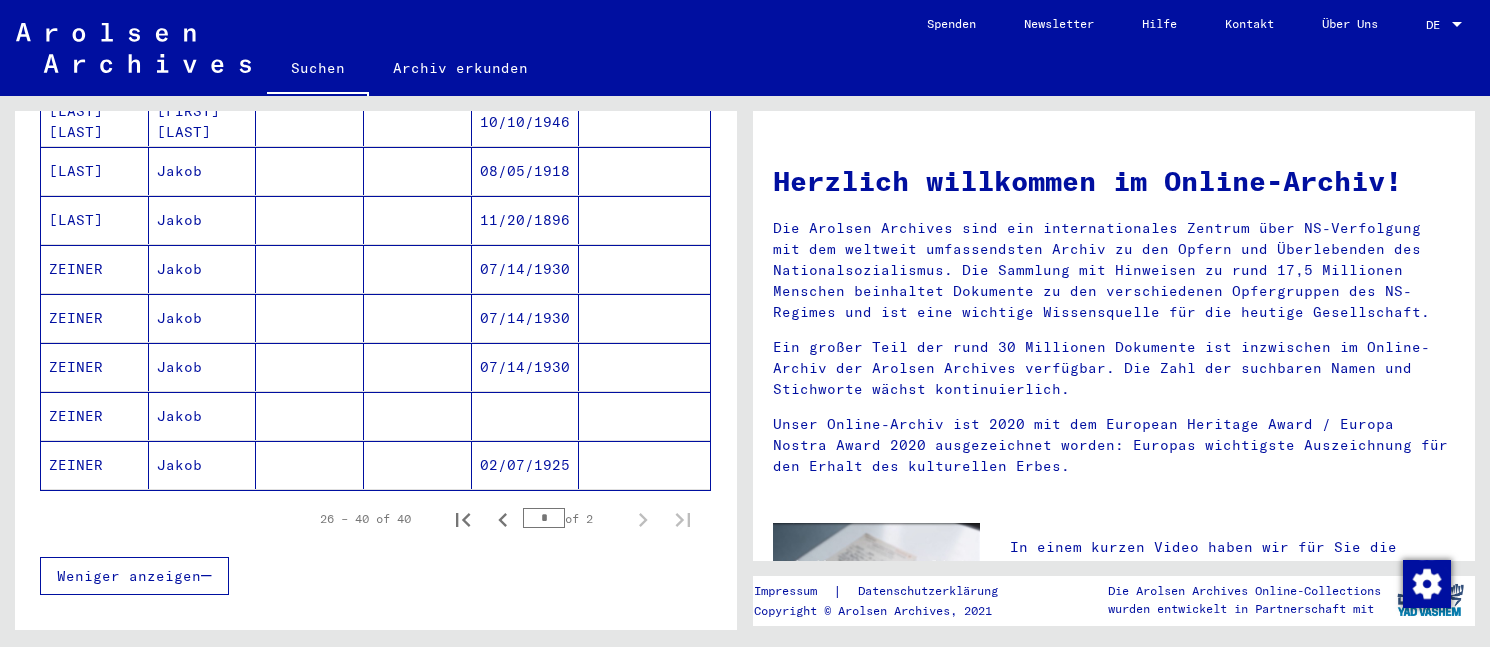 click at bounding box center [418, 465] 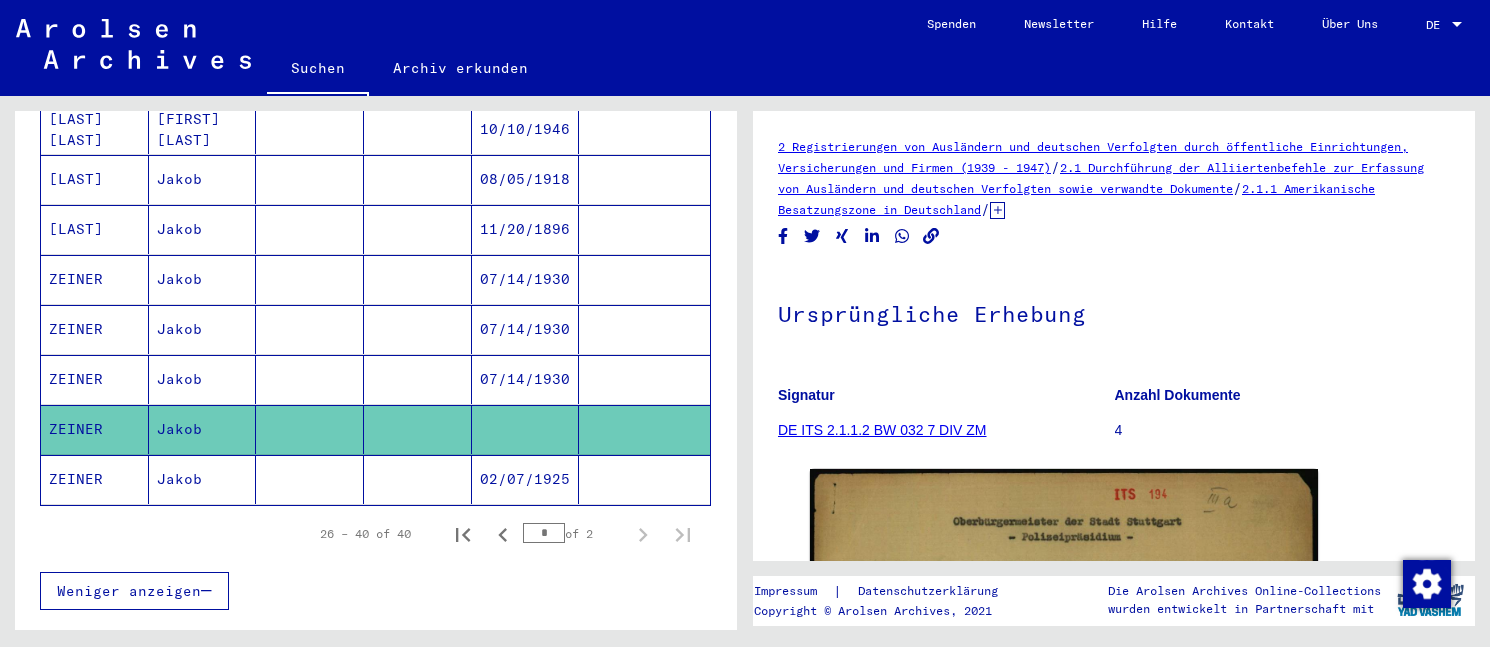 scroll, scrollTop: 0, scrollLeft: 0, axis: both 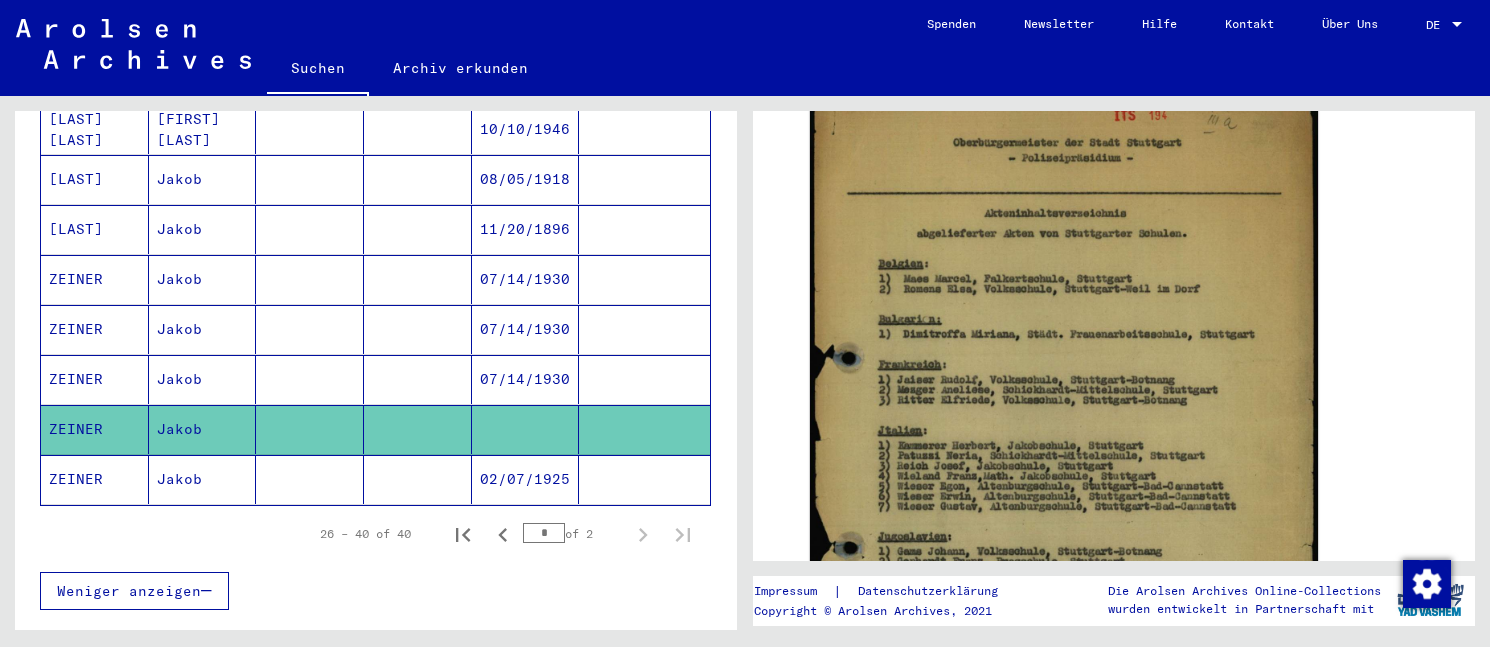 click on "02/07/1925" 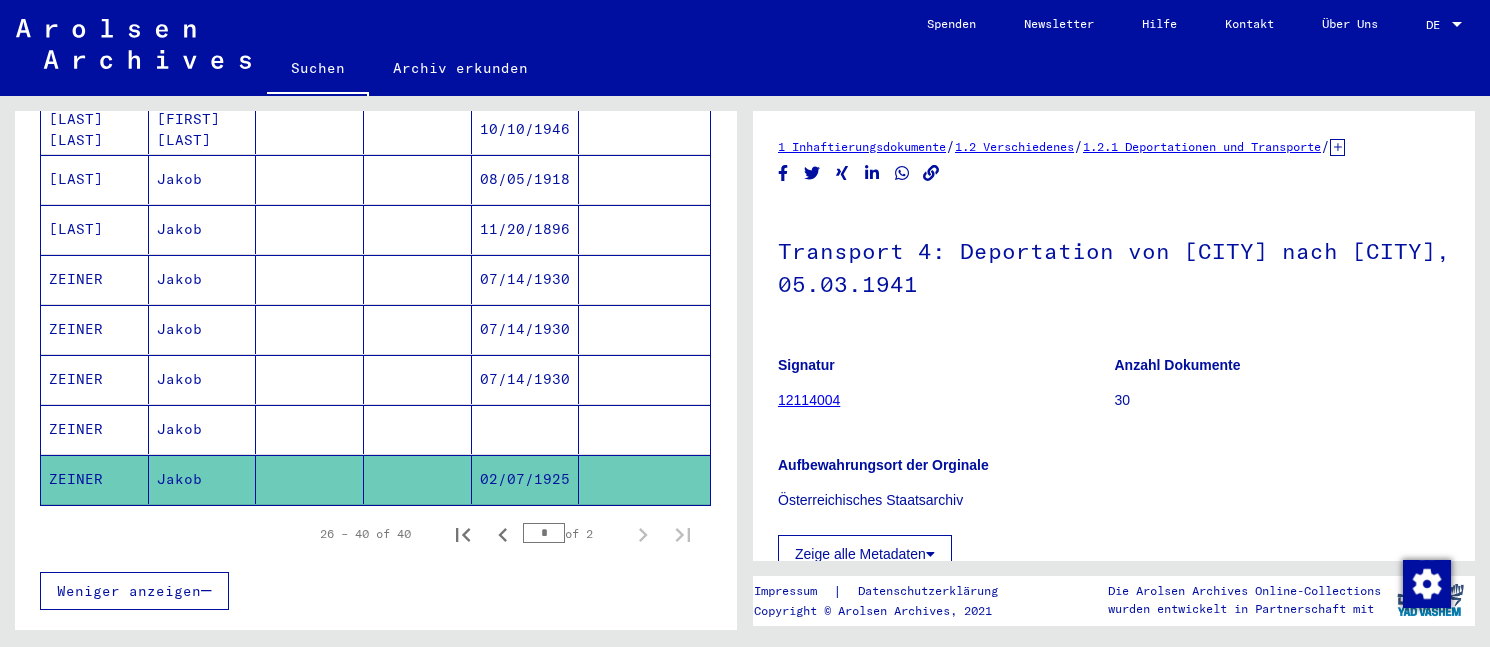 scroll, scrollTop: 0, scrollLeft: 0, axis: both 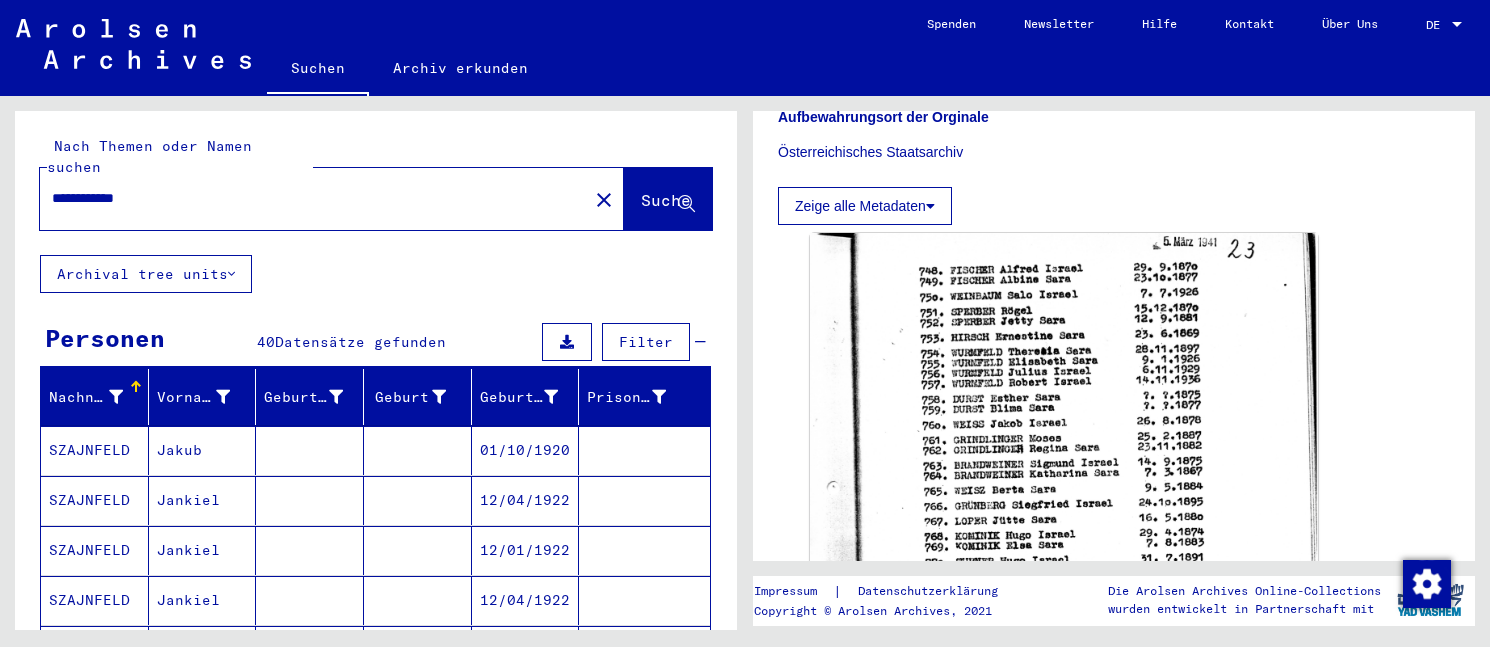 click on "**********" at bounding box center [314, 198] 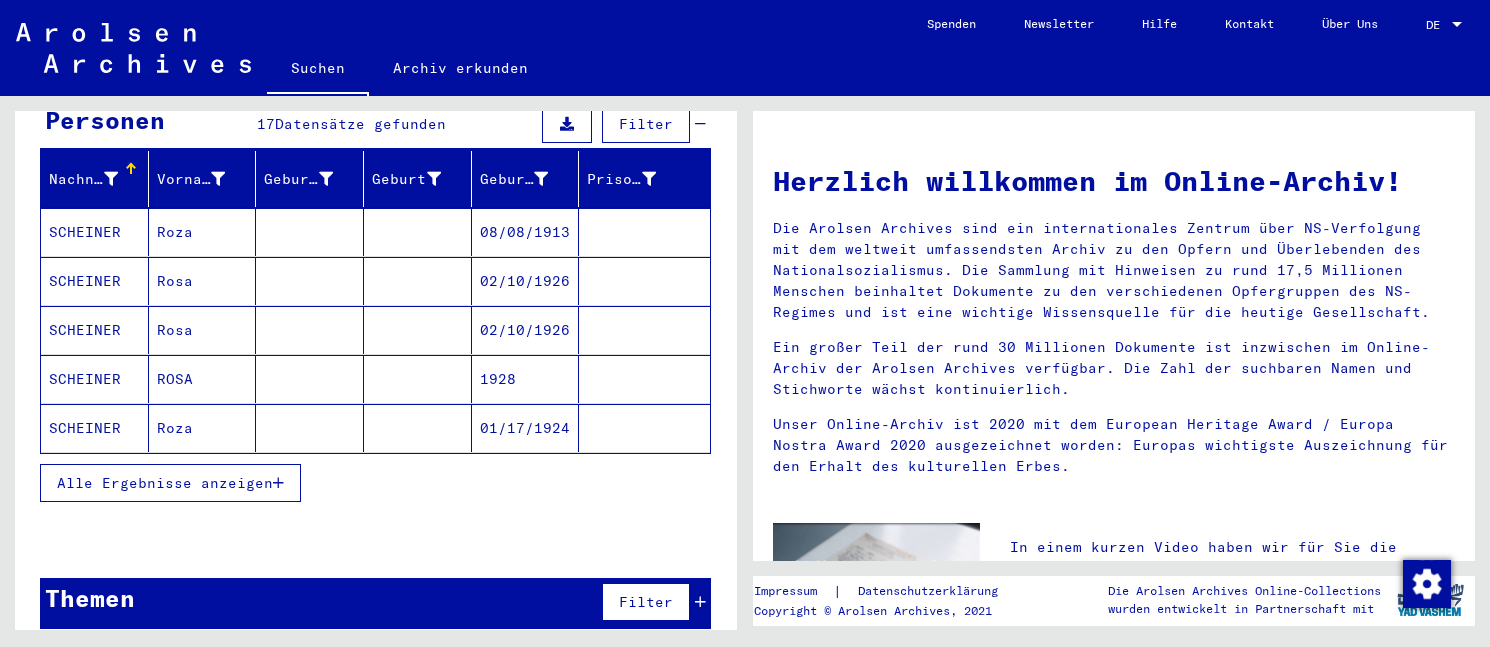 click on "Alle Ergebnisse anzeigen" at bounding box center (165, 483) 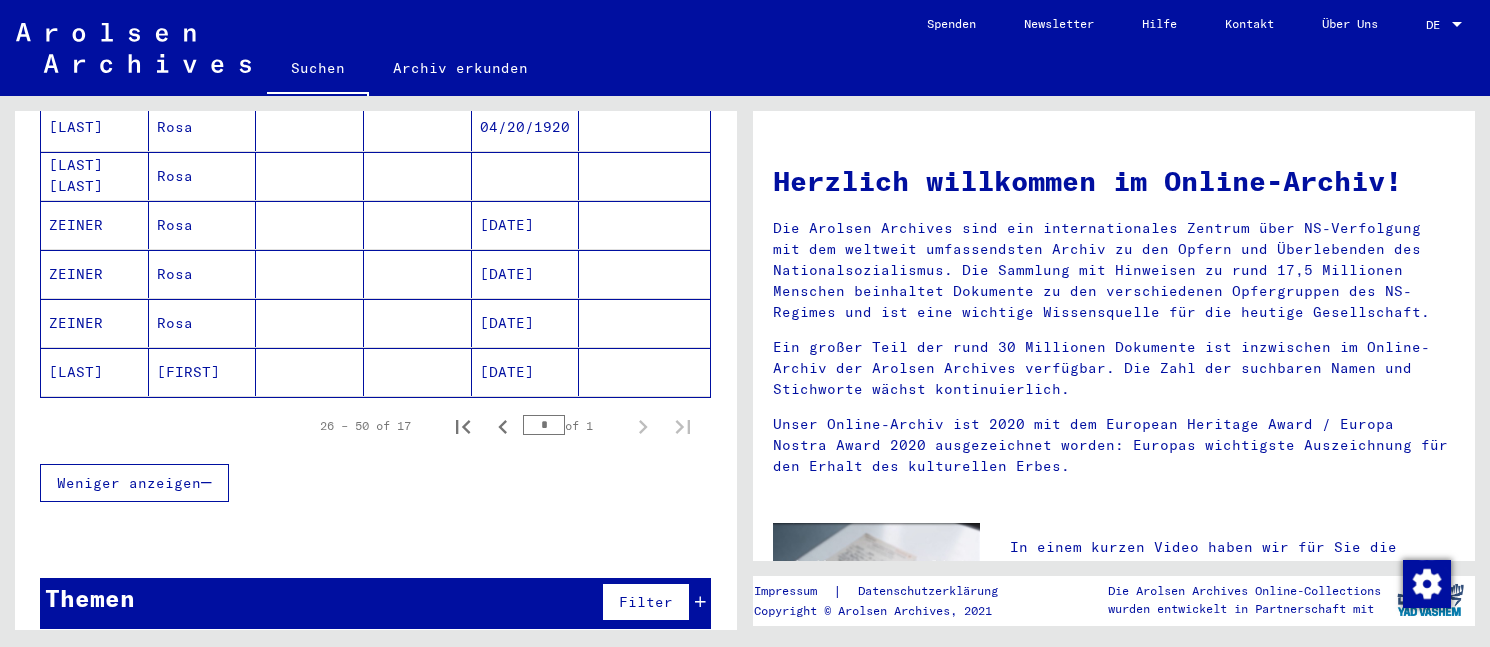 click at bounding box center (418, 372) 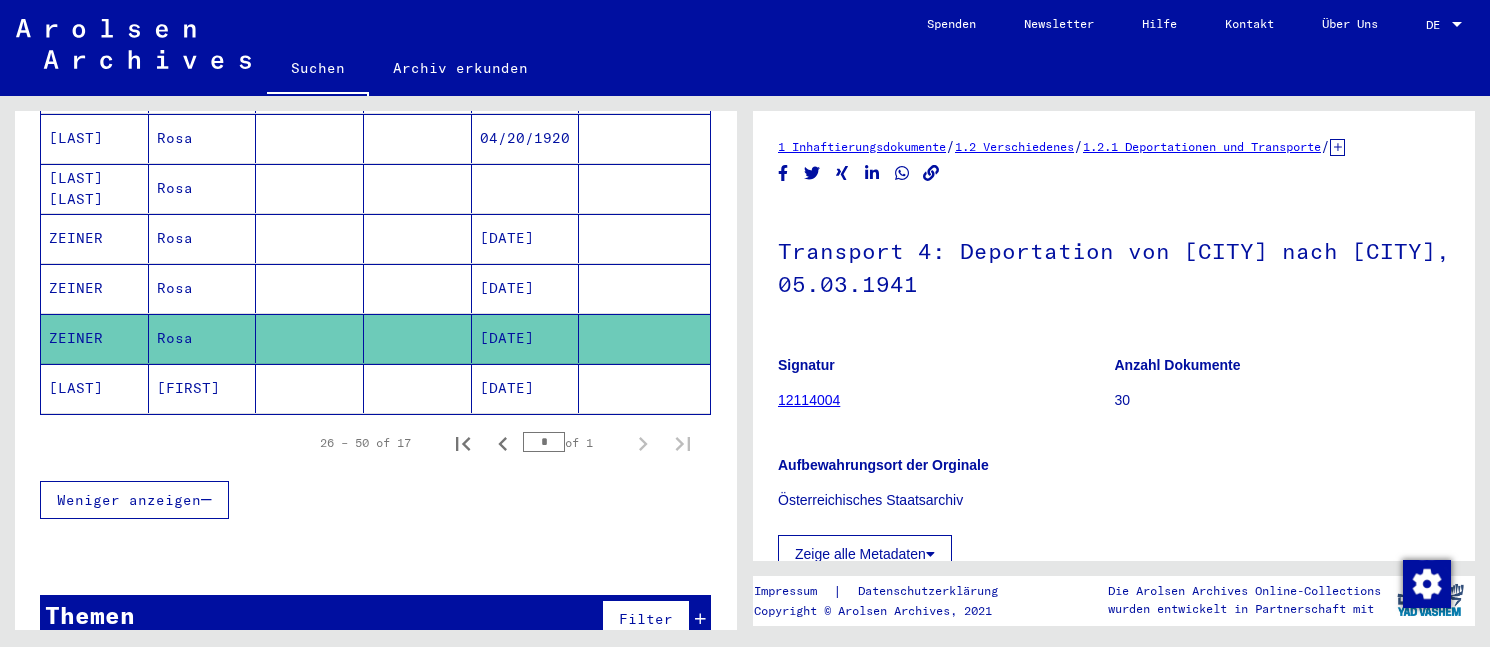 scroll, scrollTop: 0, scrollLeft: 0, axis: both 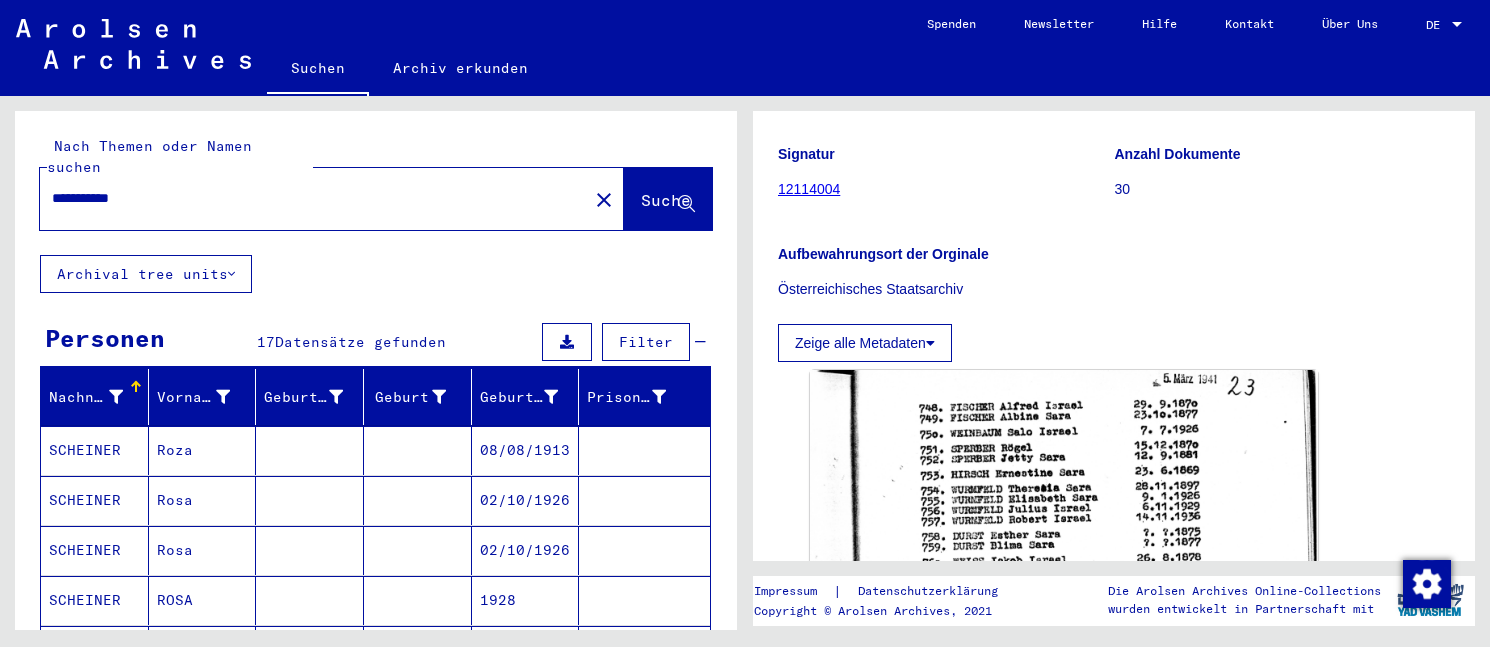 click on "**********" at bounding box center [314, 198] 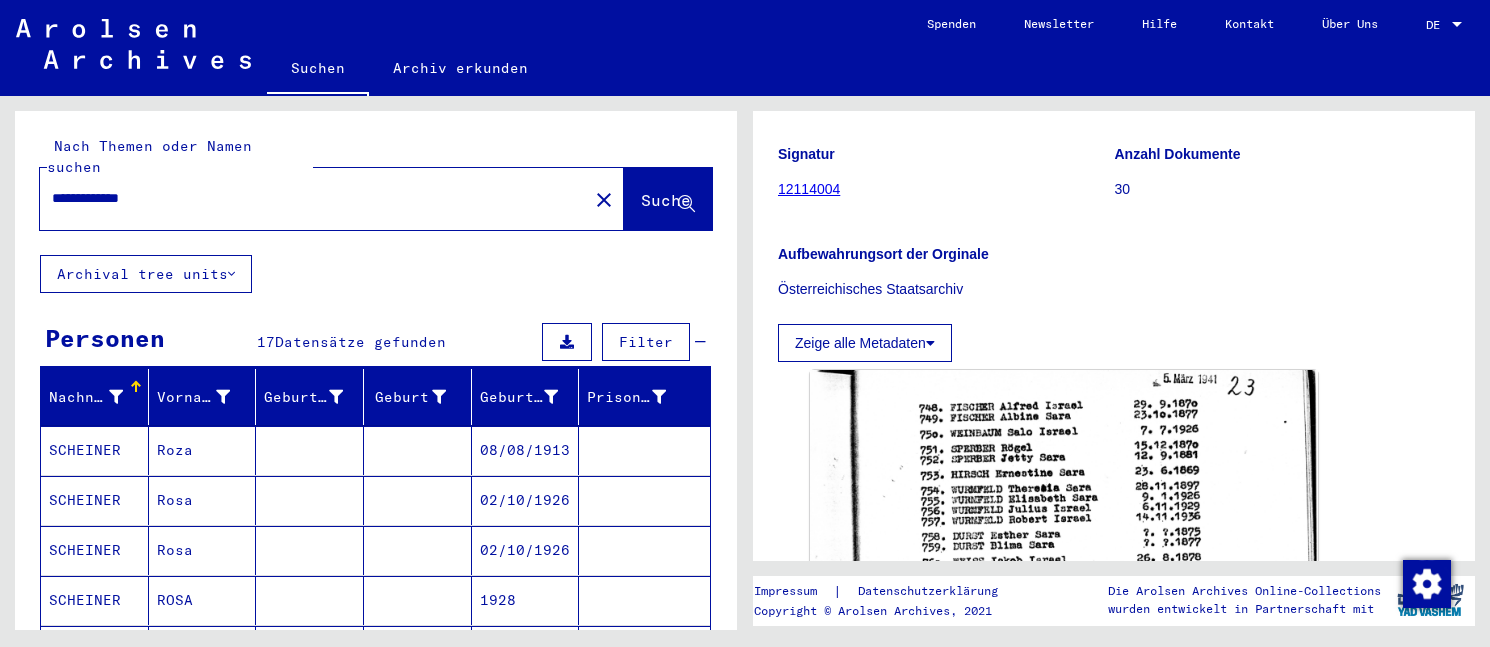 type on "**********" 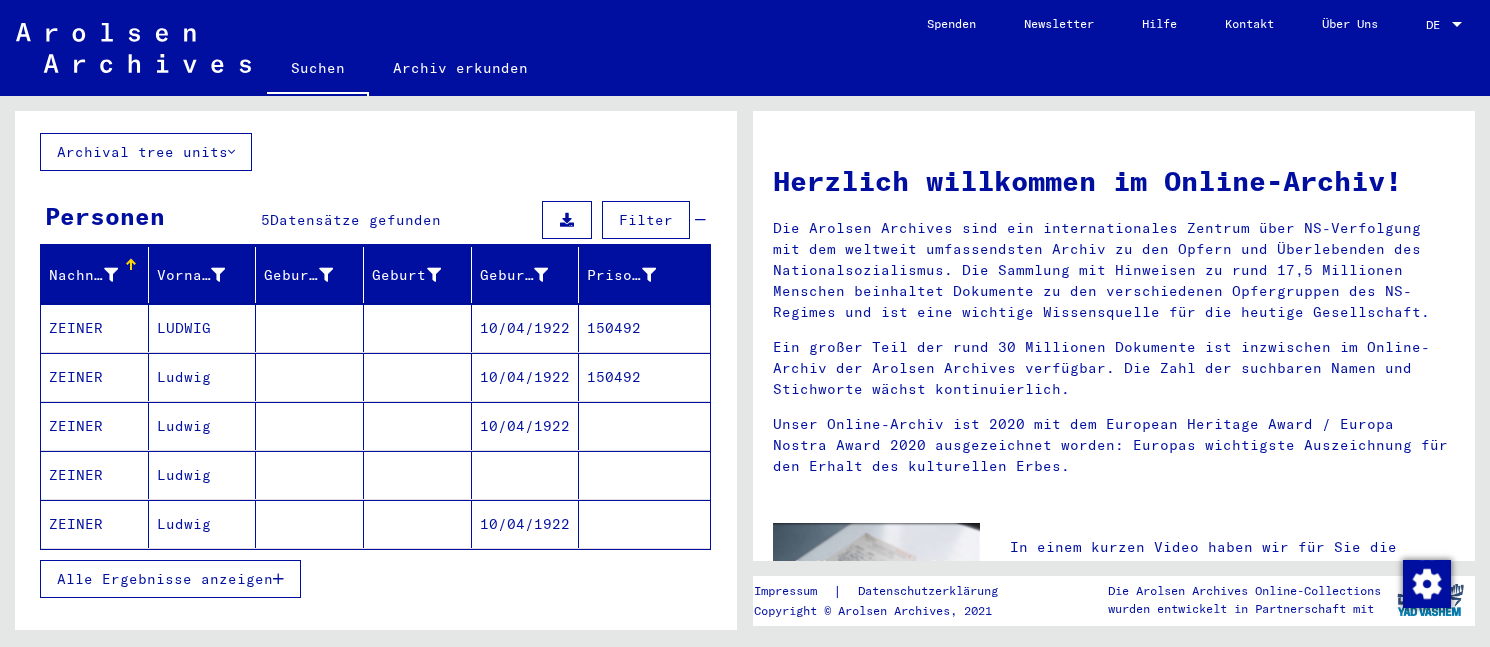 scroll, scrollTop: 177, scrollLeft: 0, axis: vertical 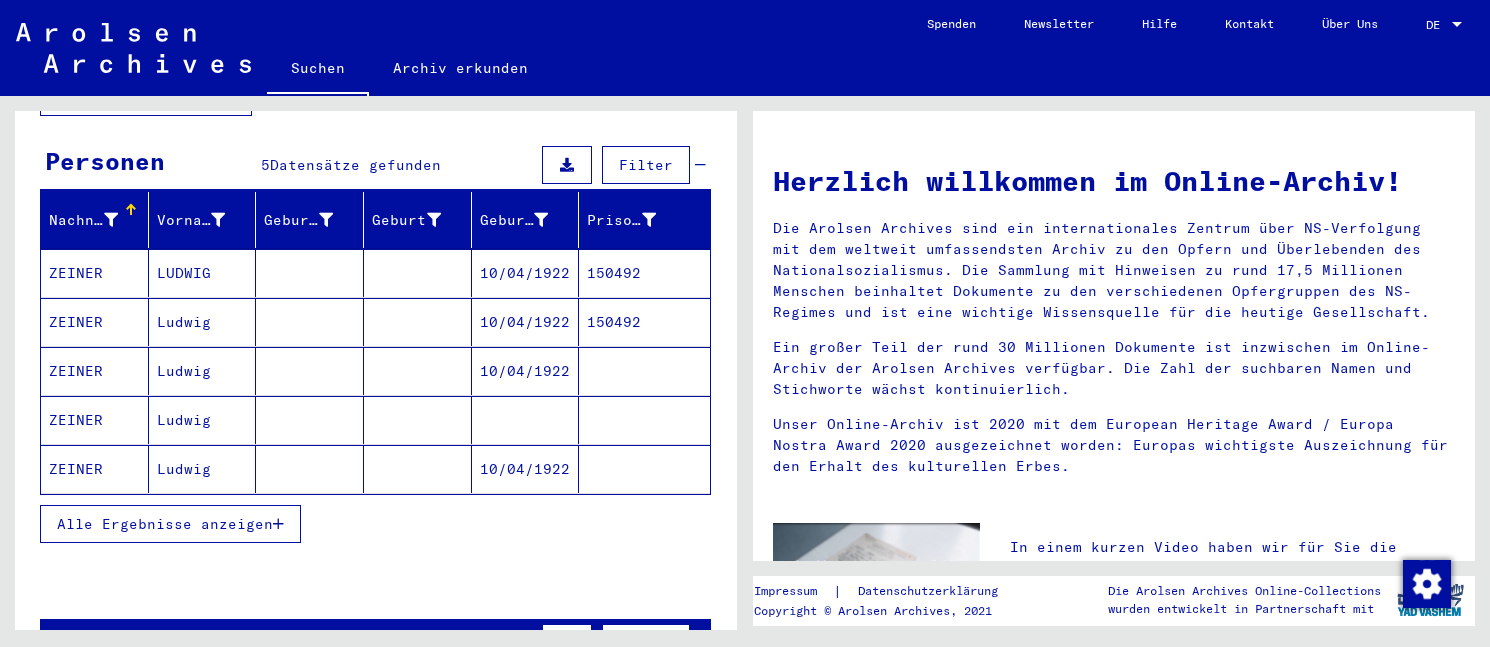 click at bounding box center [310, 322] 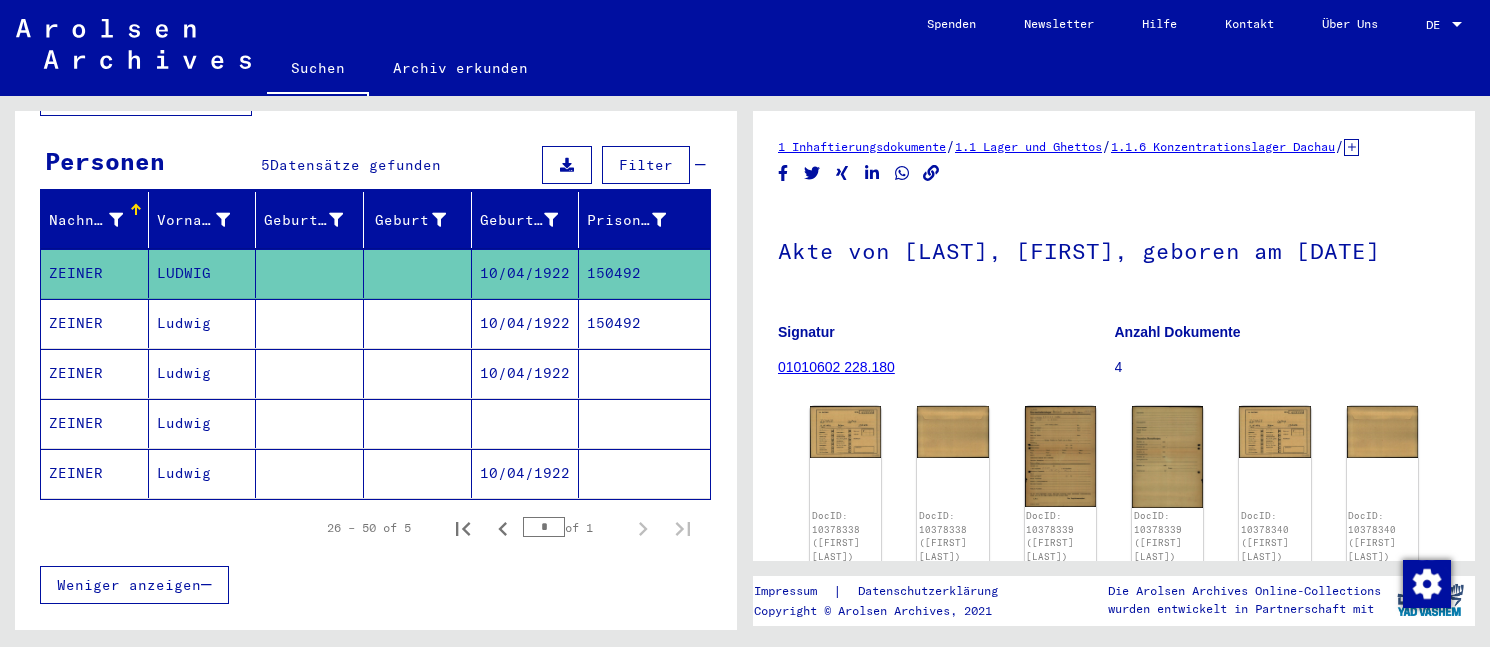 scroll, scrollTop: 0, scrollLeft: 0, axis: both 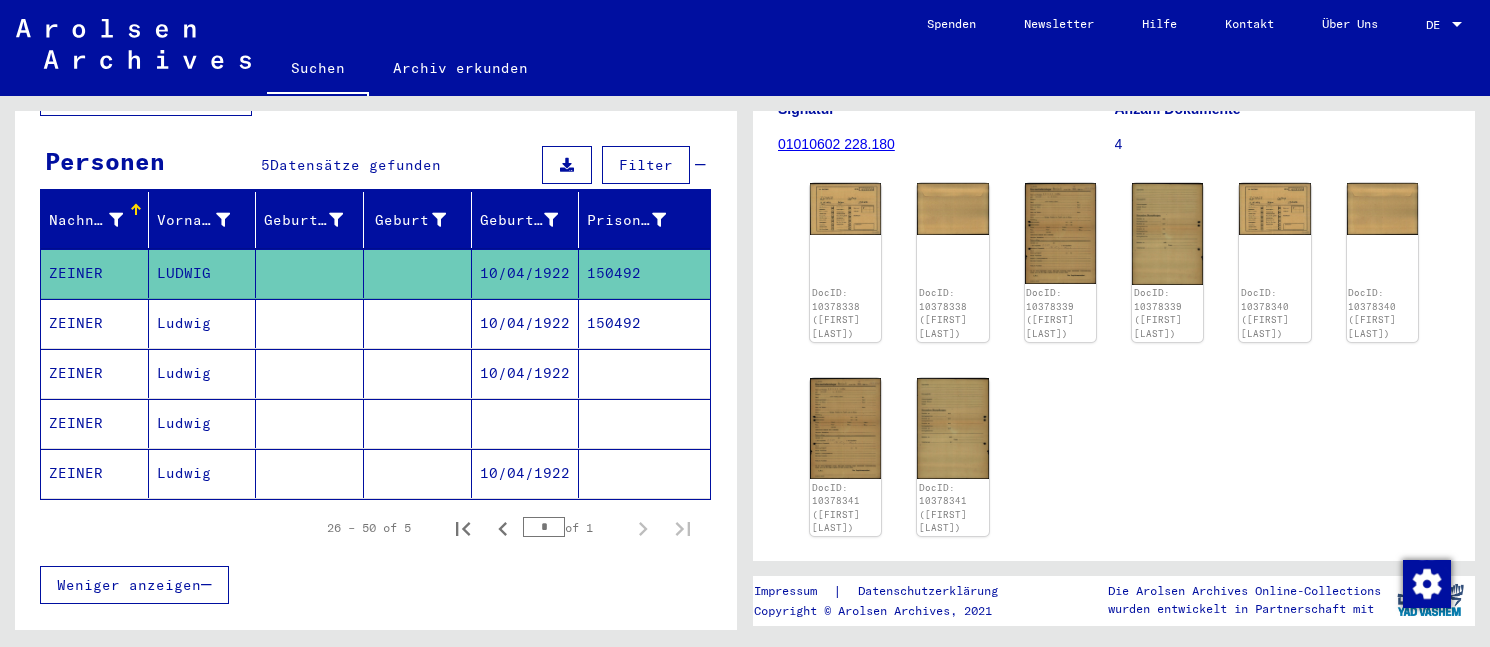 click at bounding box center (526, 473) 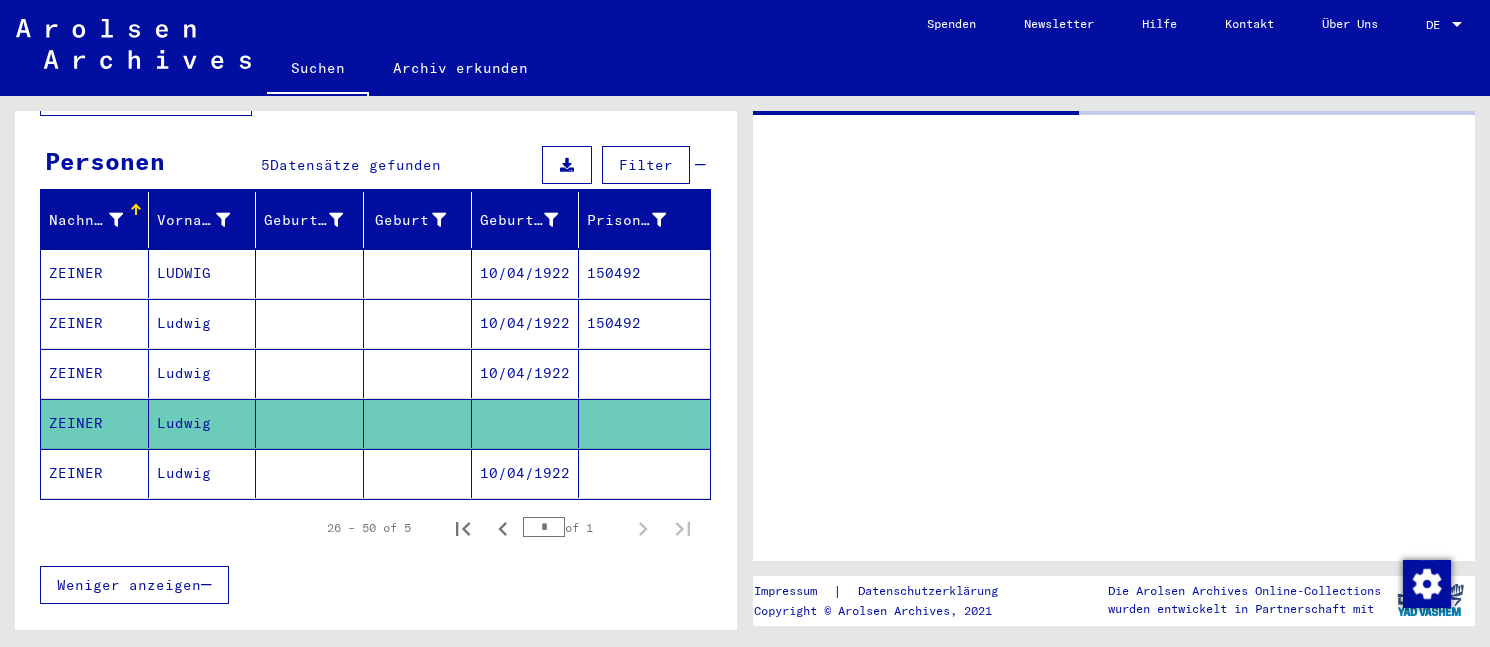 scroll, scrollTop: 0, scrollLeft: 0, axis: both 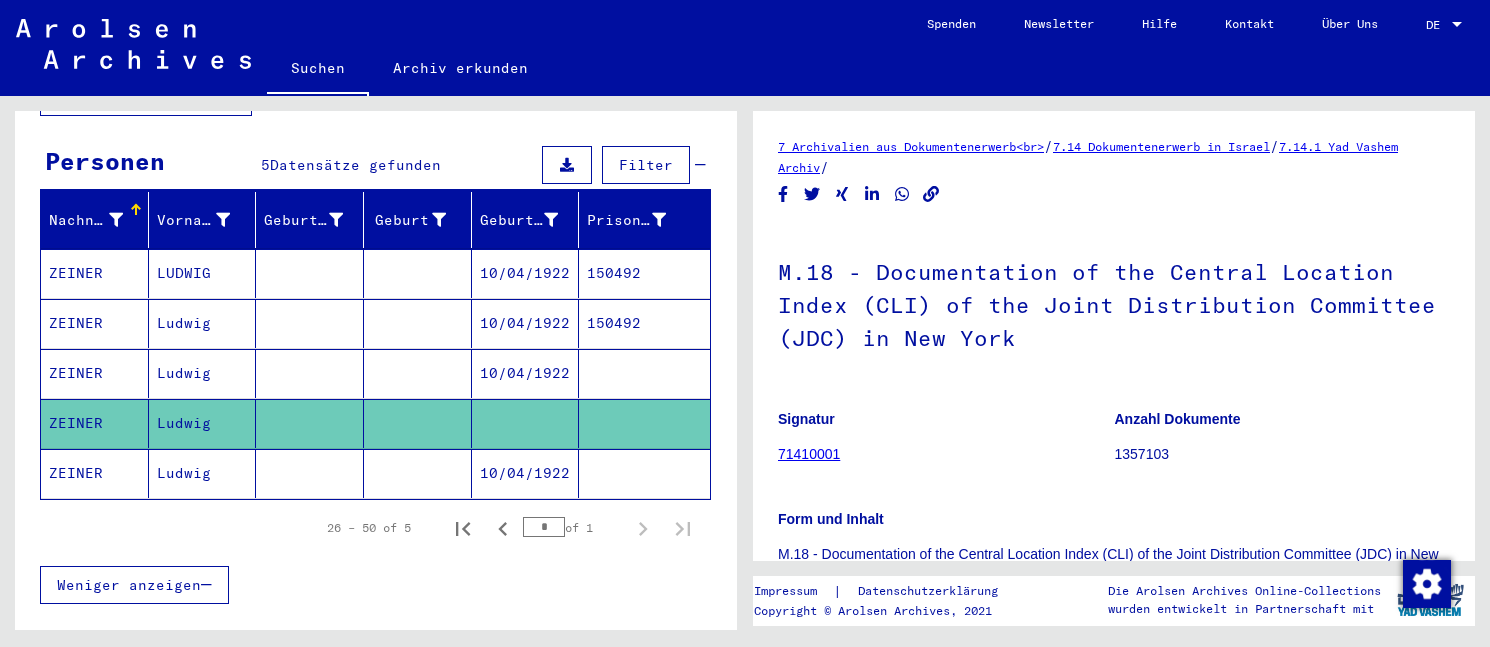 click on "10/04/1922" 